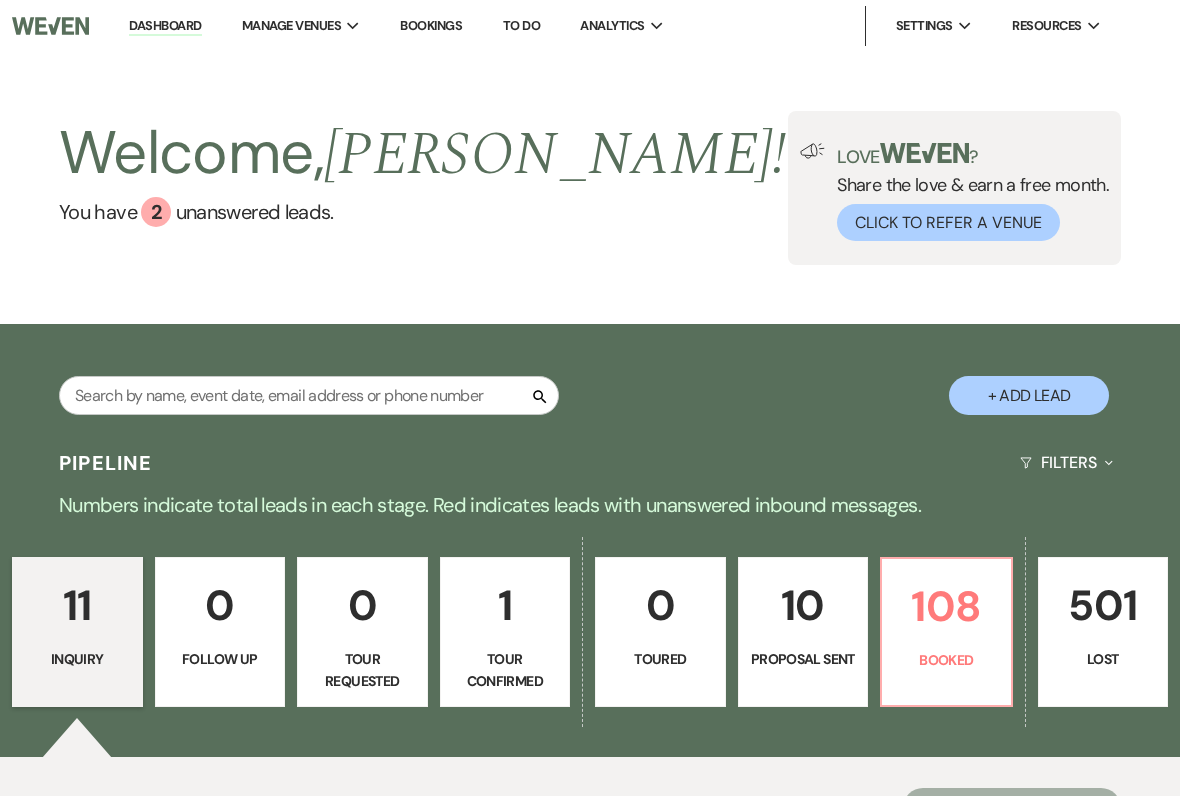 scroll, scrollTop: 0, scrollLeft: 0, axis: both 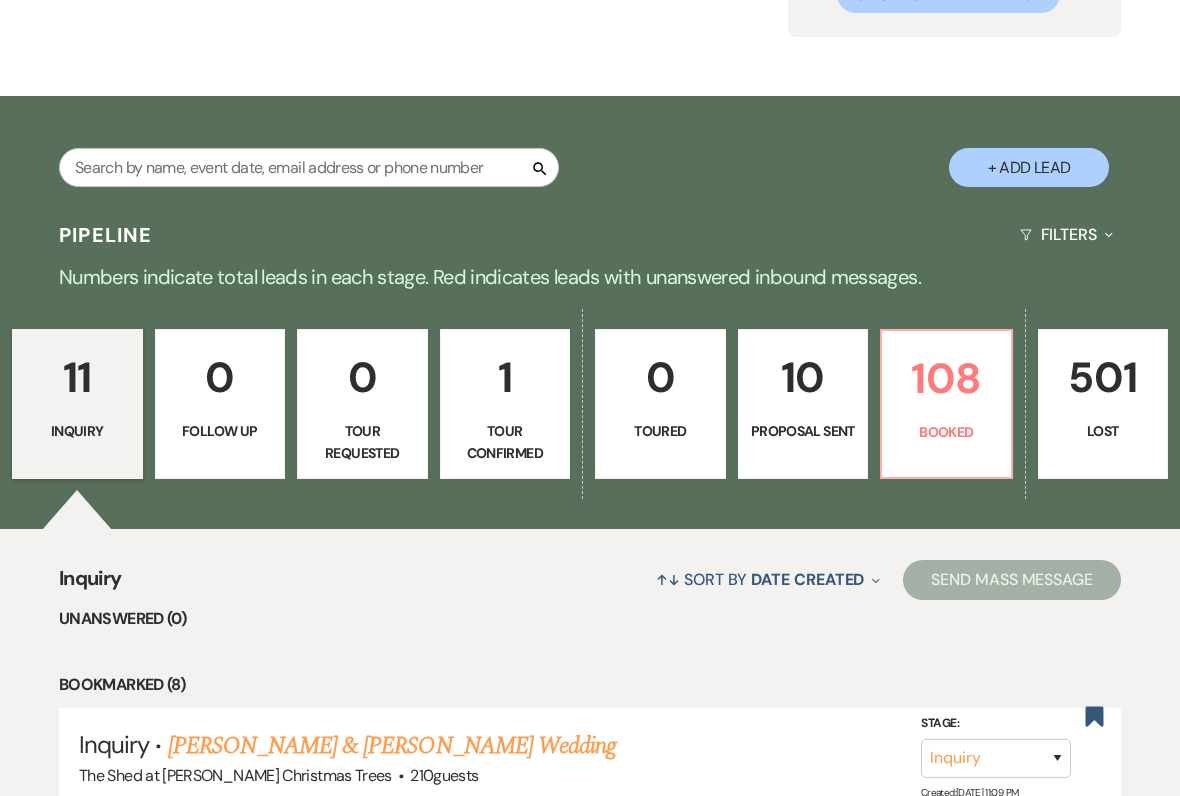 click on "1" at bounding box center [505, 377] 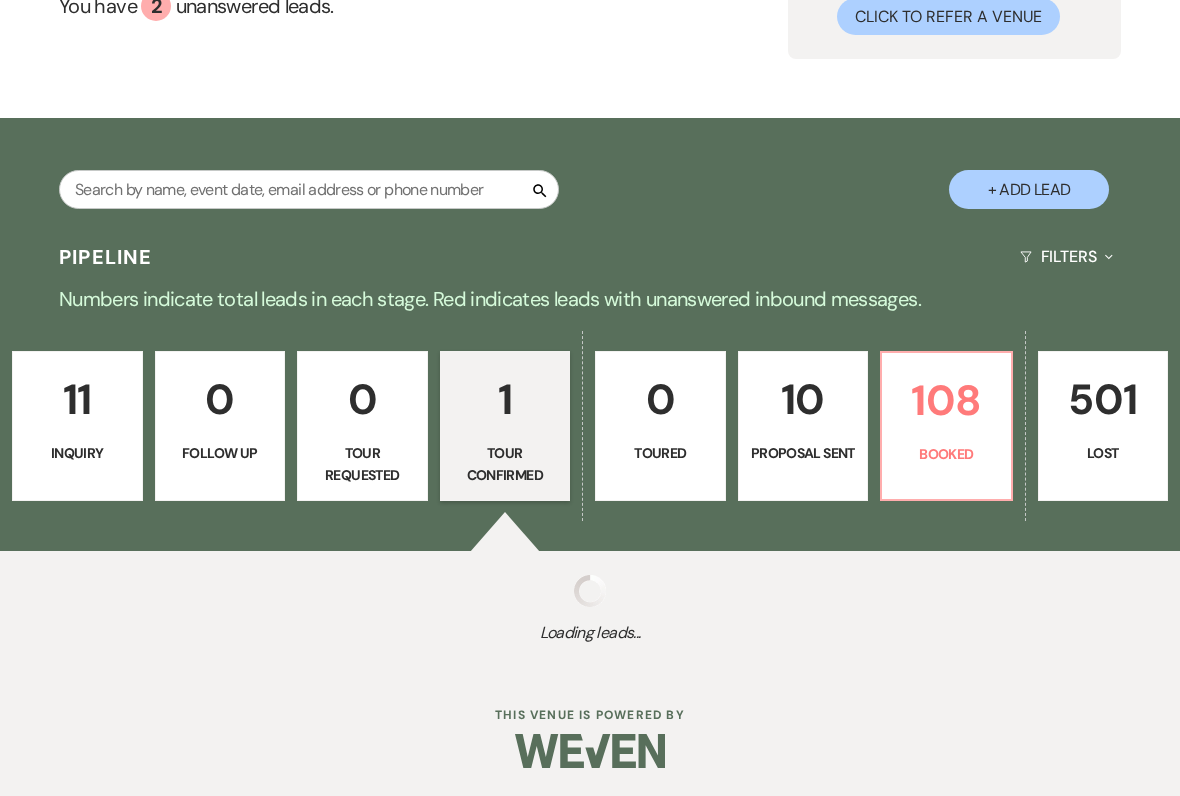 select on "4" 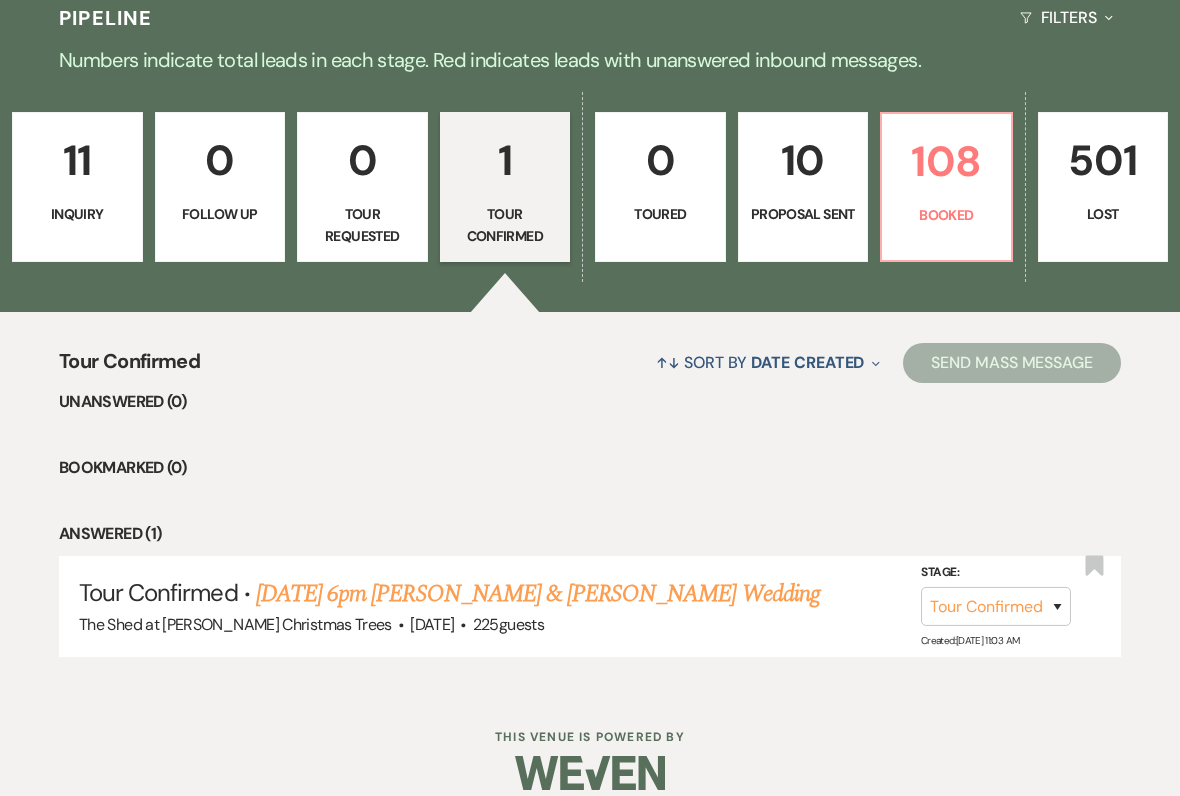 scroll, scrollTop: 463, scrollLeft: 0, axis: vertical 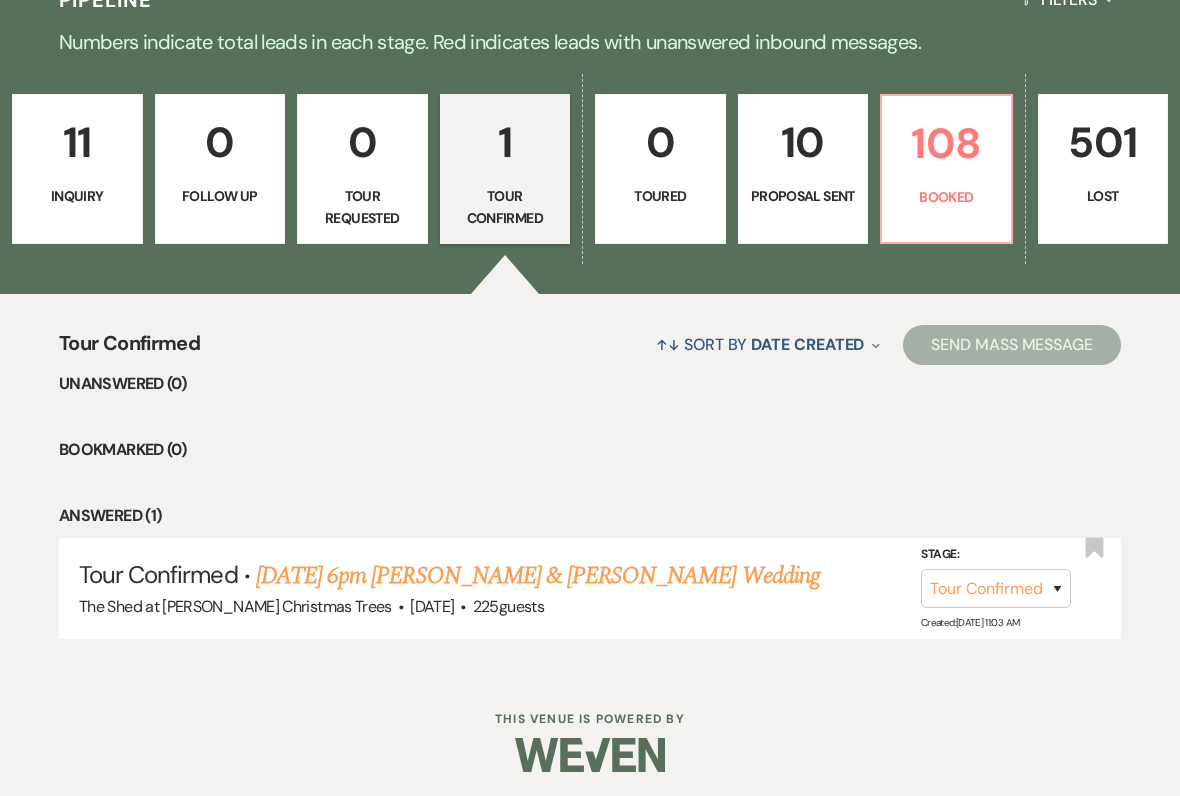 click on "[DATE] 6pm  [PERSON_NAME] & [PERSON_NAME] Wedding" at bounding box center (538, 576) 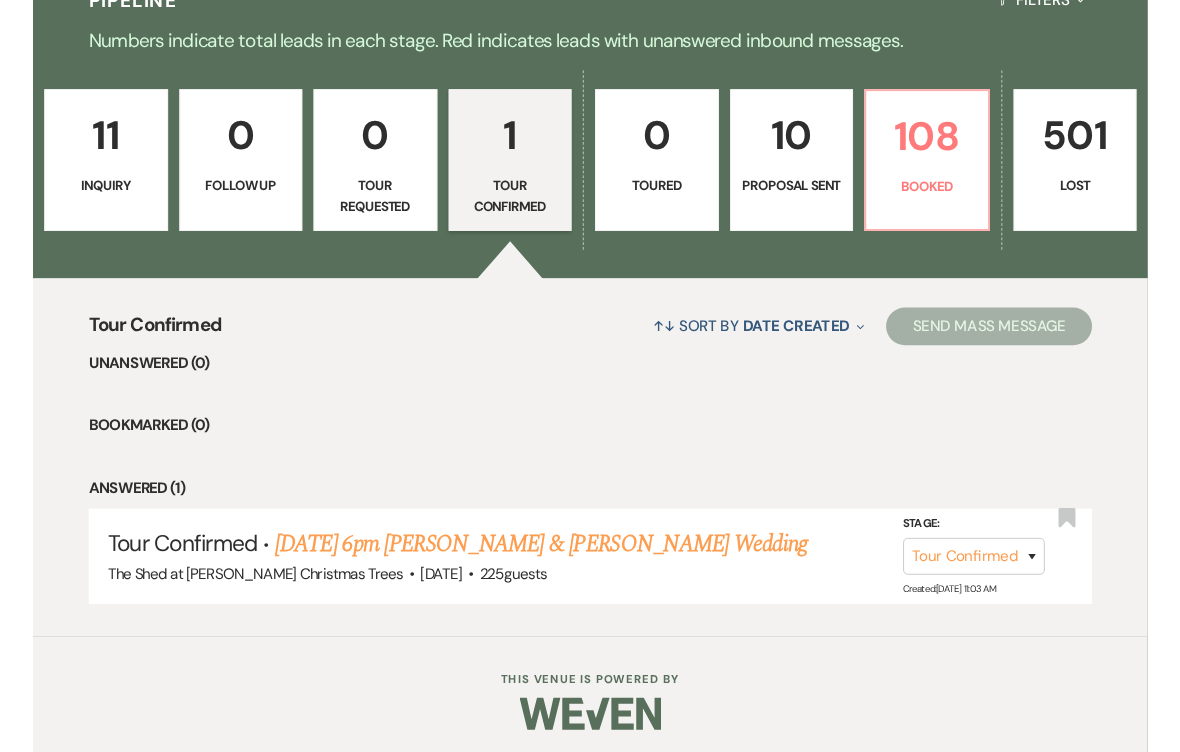 scroll, scrollTop: 0, scrollLeft: 0, axis: both 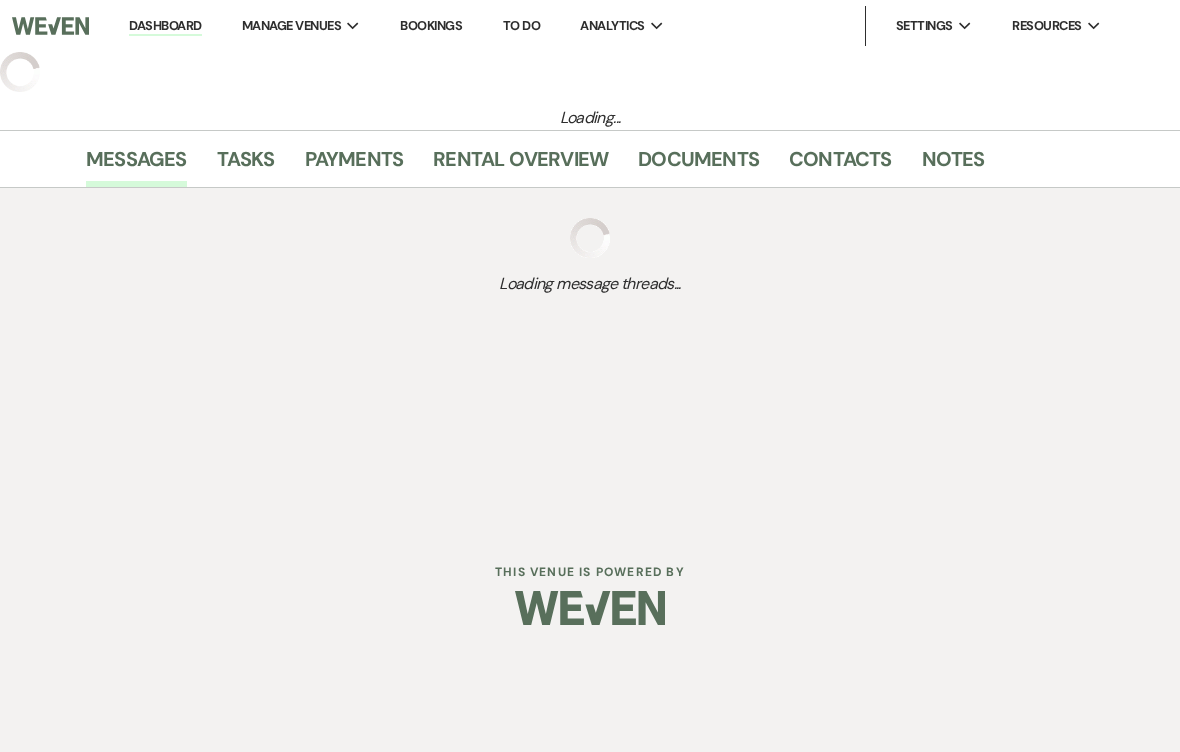 select on "4" 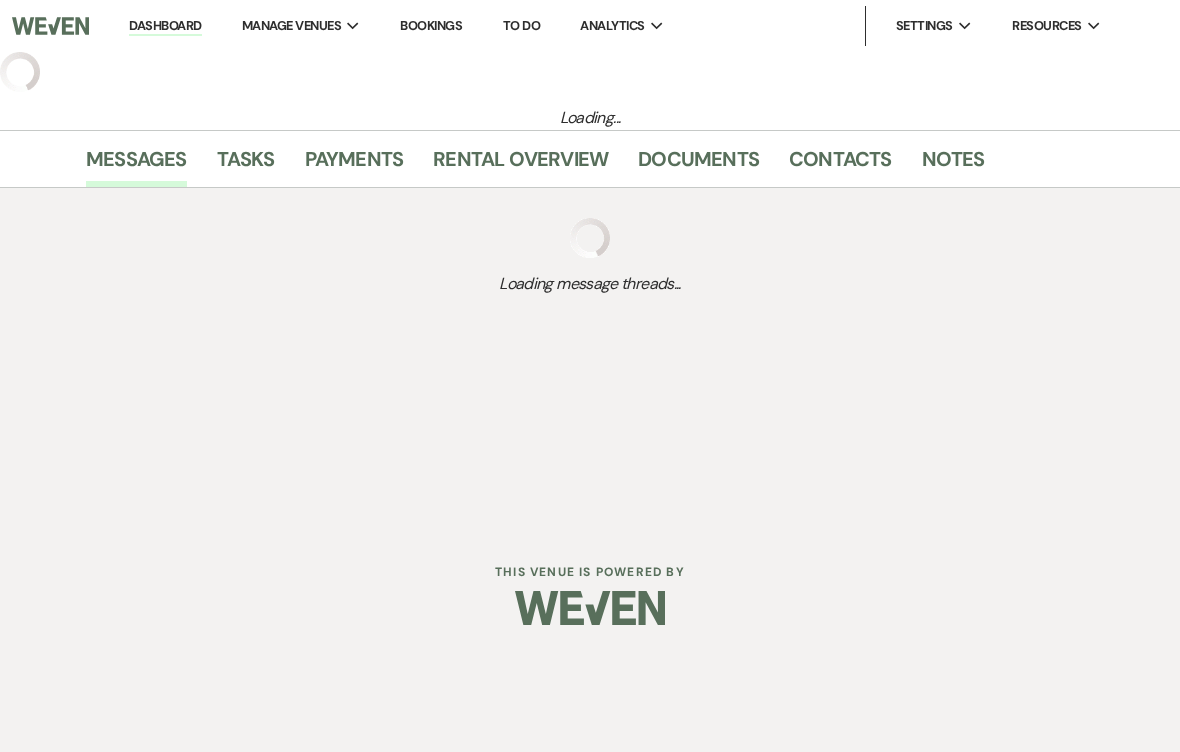 select on "14" 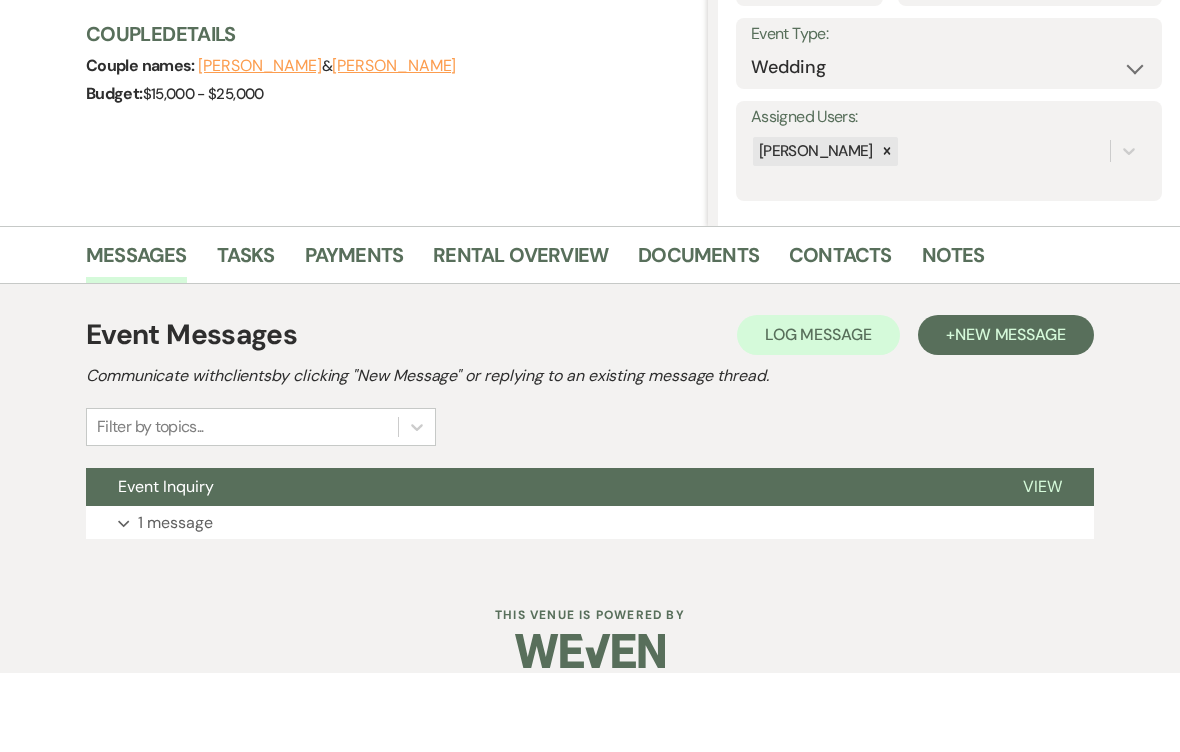 scroll, scrollTop: 196, scrollLeft: 0, axis: vertical 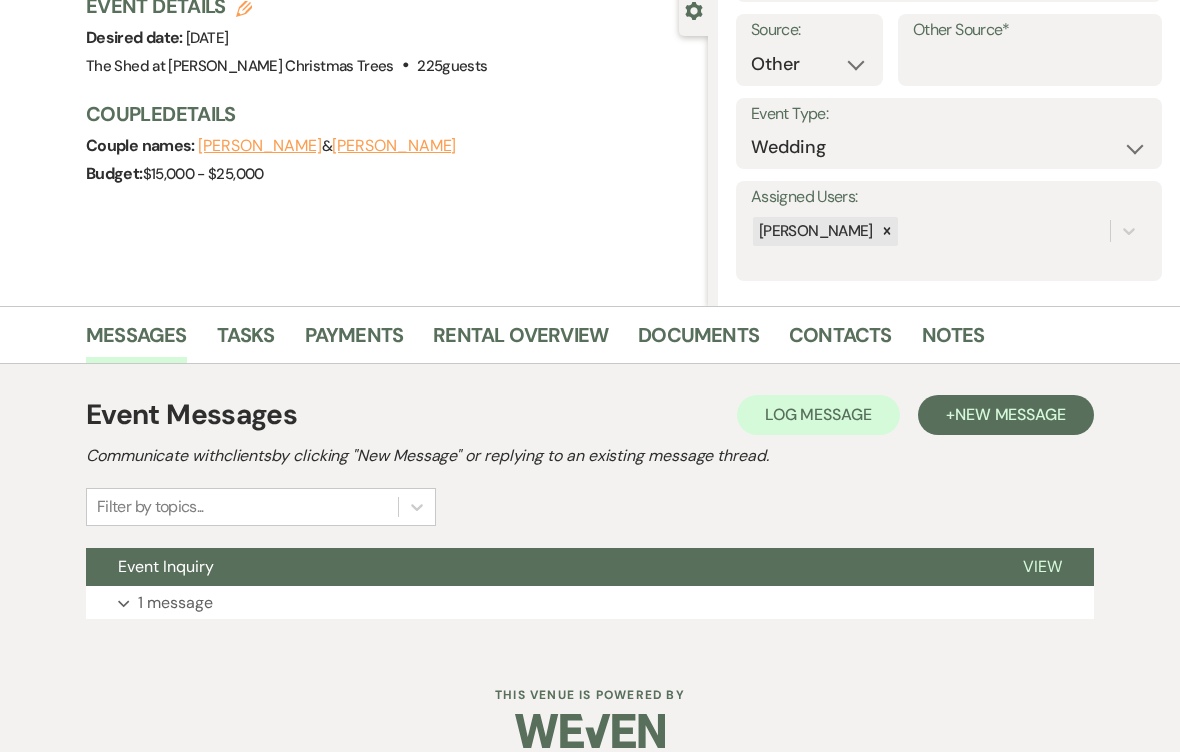 click on "Contacts" at bounding box center [840, 341] 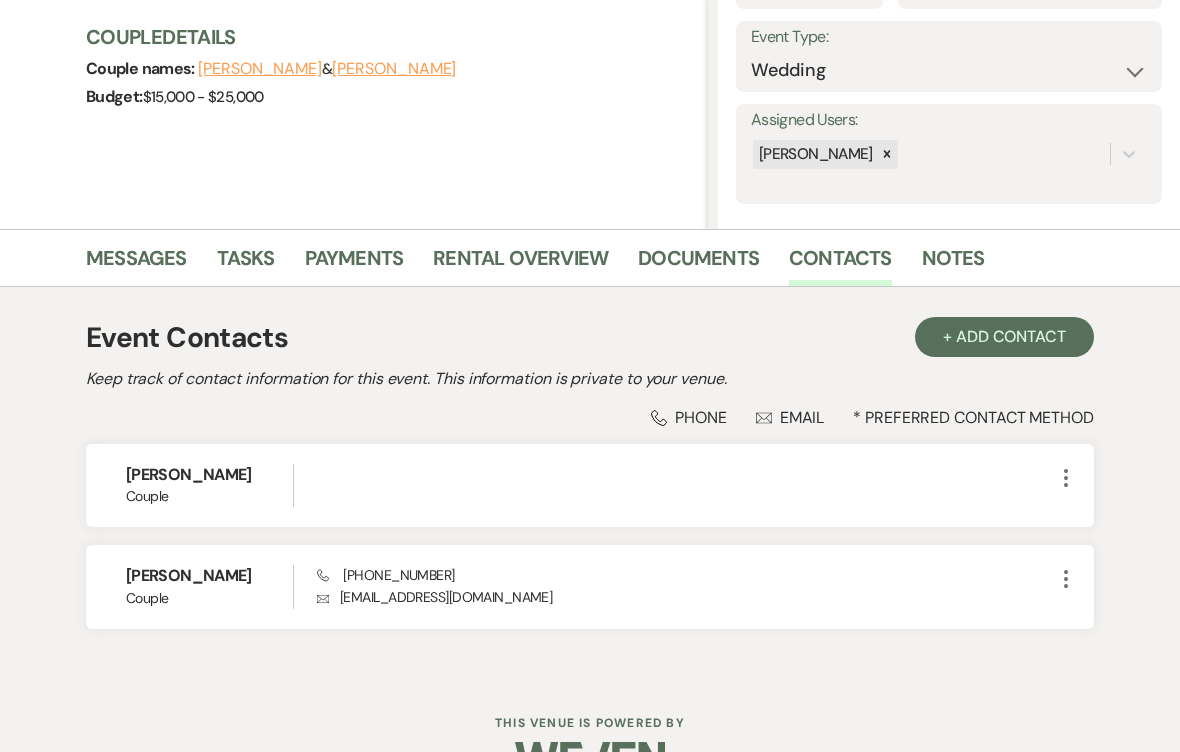 scroll, scrollTop: 300, scrollLeft: 0, axis: vertical 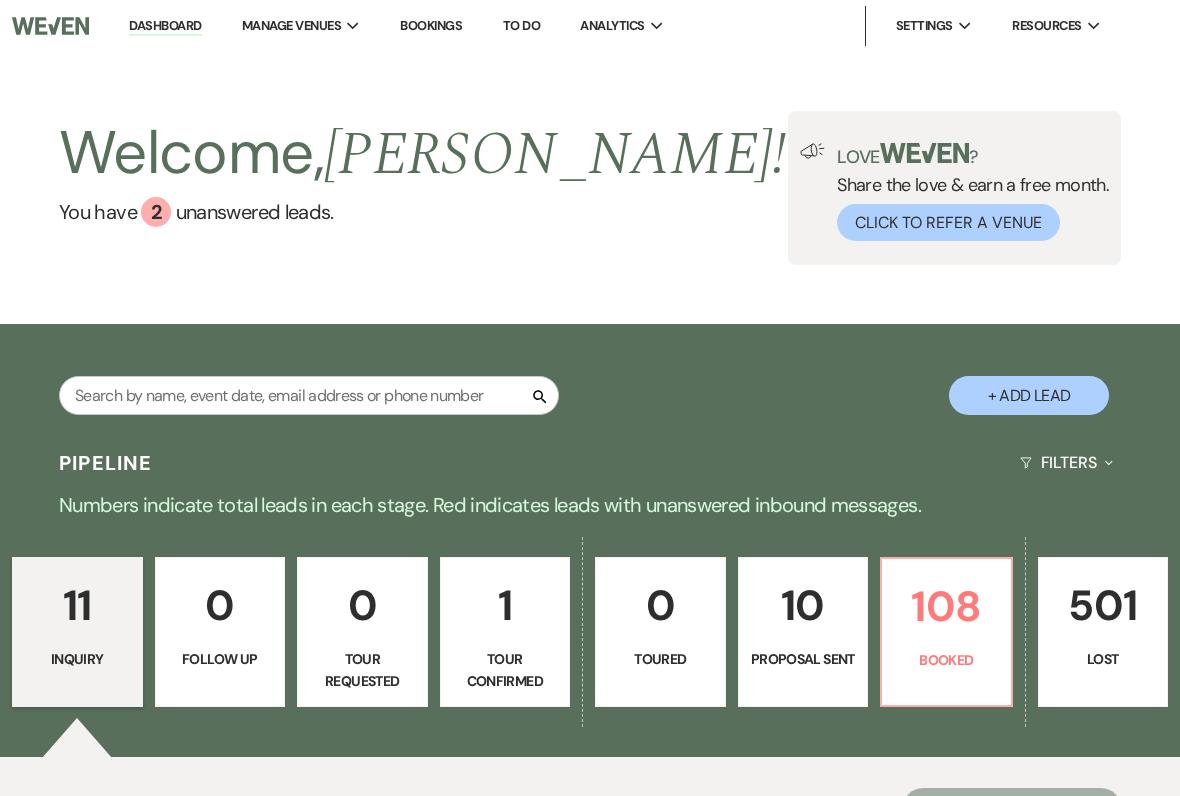 click on "1" at bounding box center (505, 605) 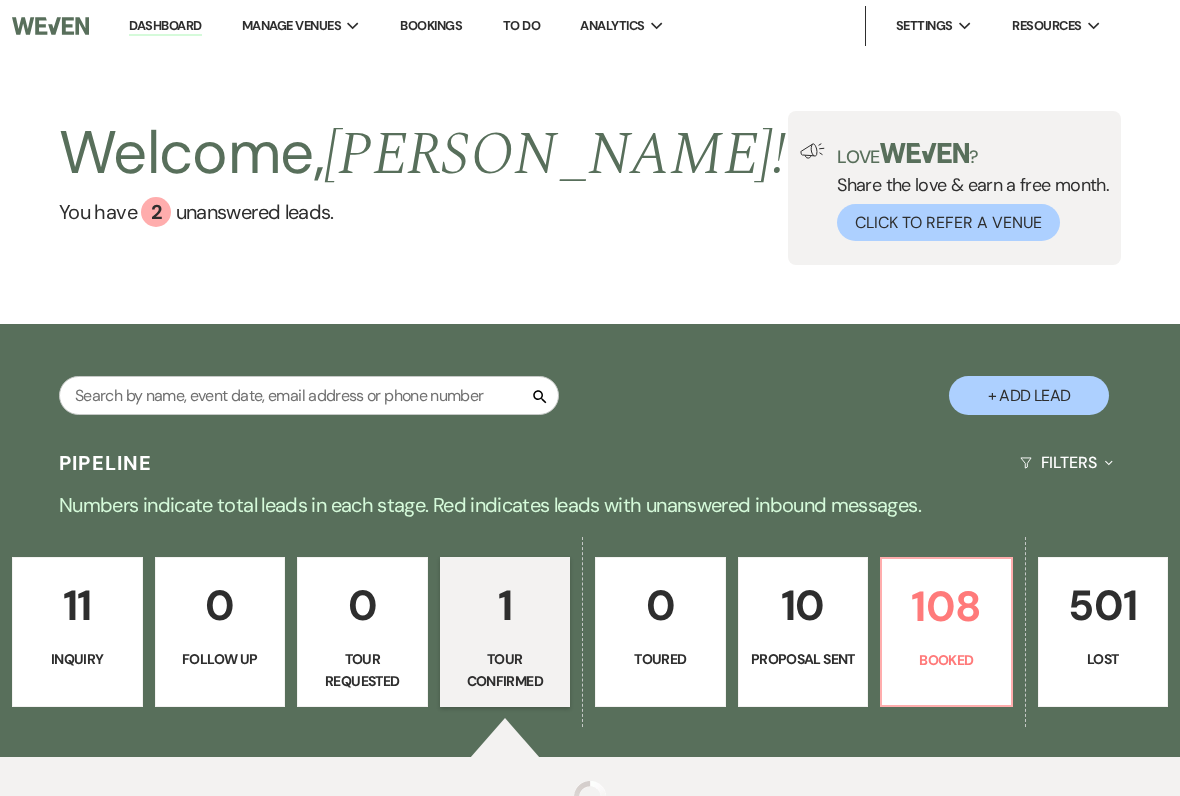 select on "4" 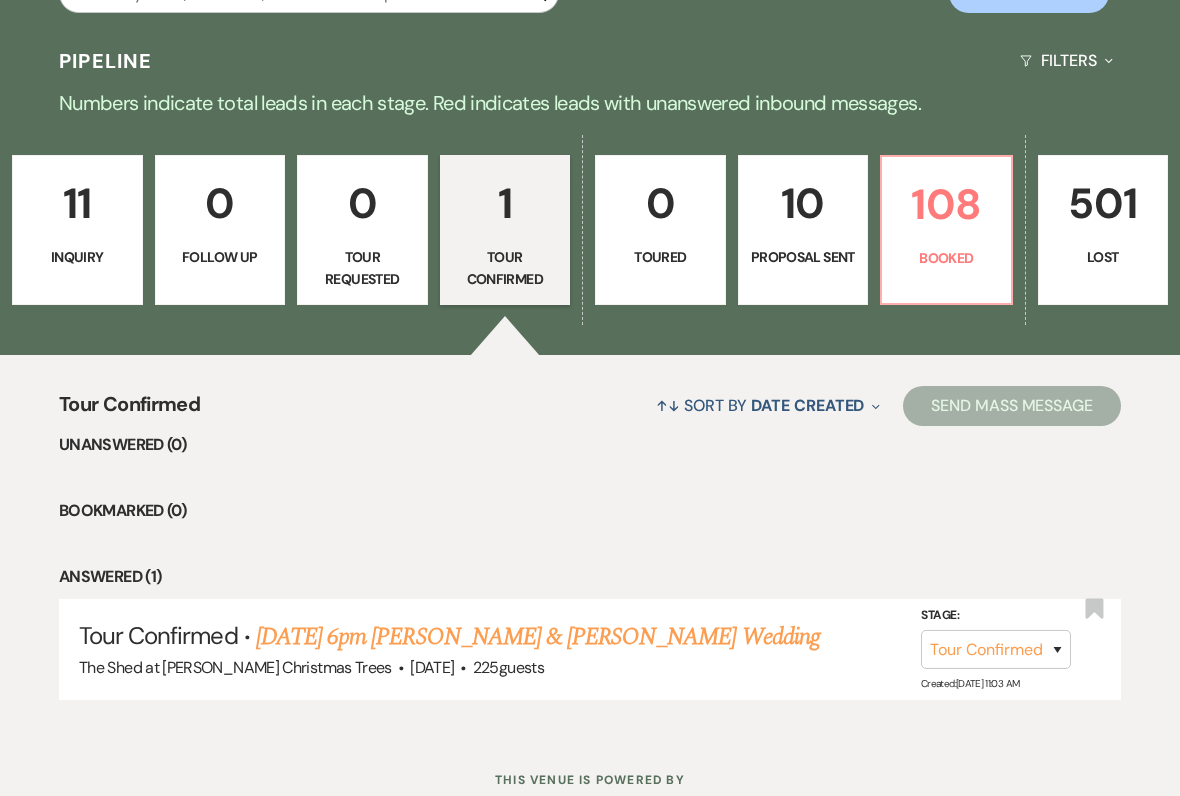 scroll, scrollTop: 463, scrollLeft: 0, axis: vertical 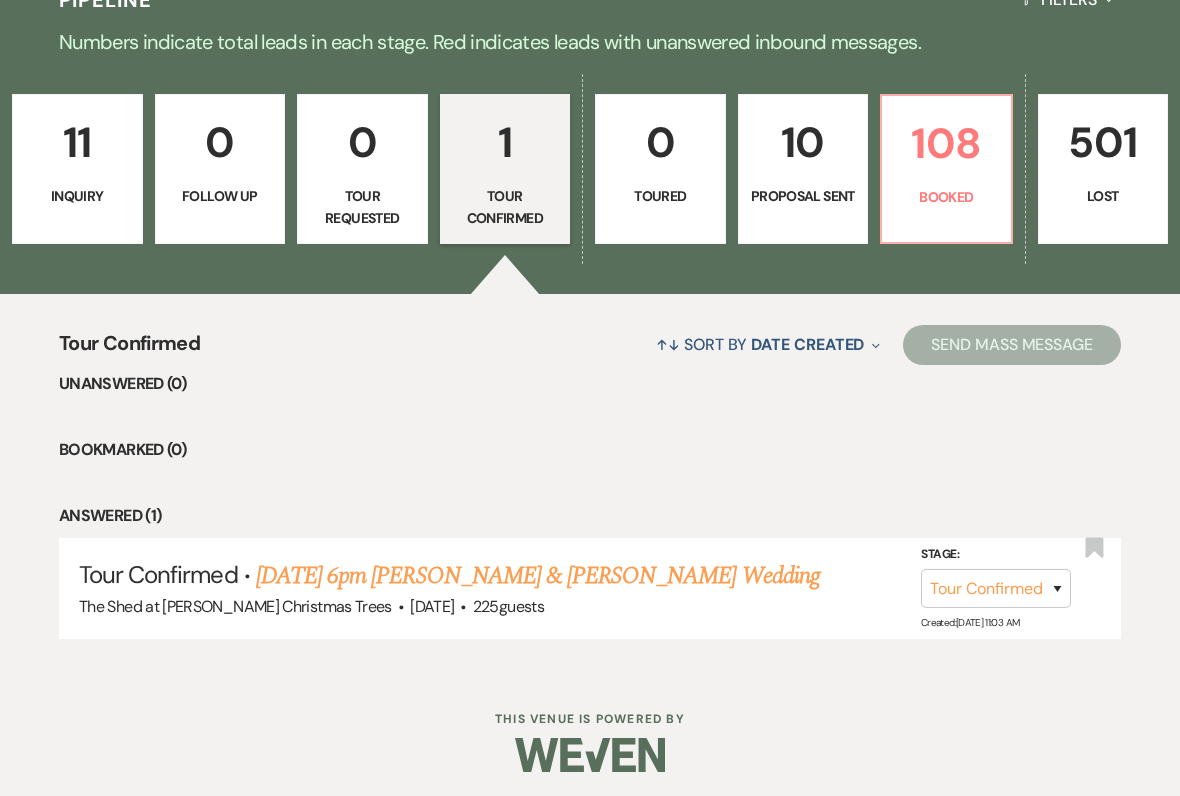 click on "[DATE] 6pm  [PERSON_NAME] & [PERSON_NAME] Wedding" at bounding box center (538, 576) 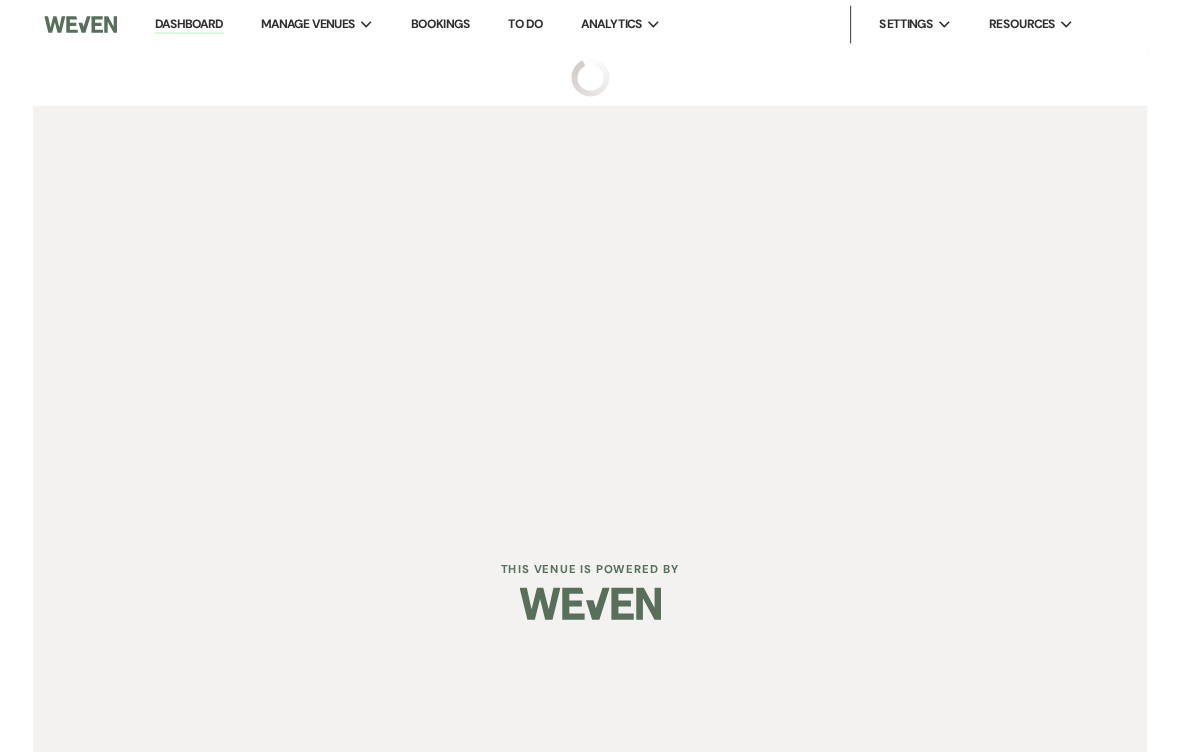 scroll, scrollTop: 0, scrollLeft: 0, axis: both 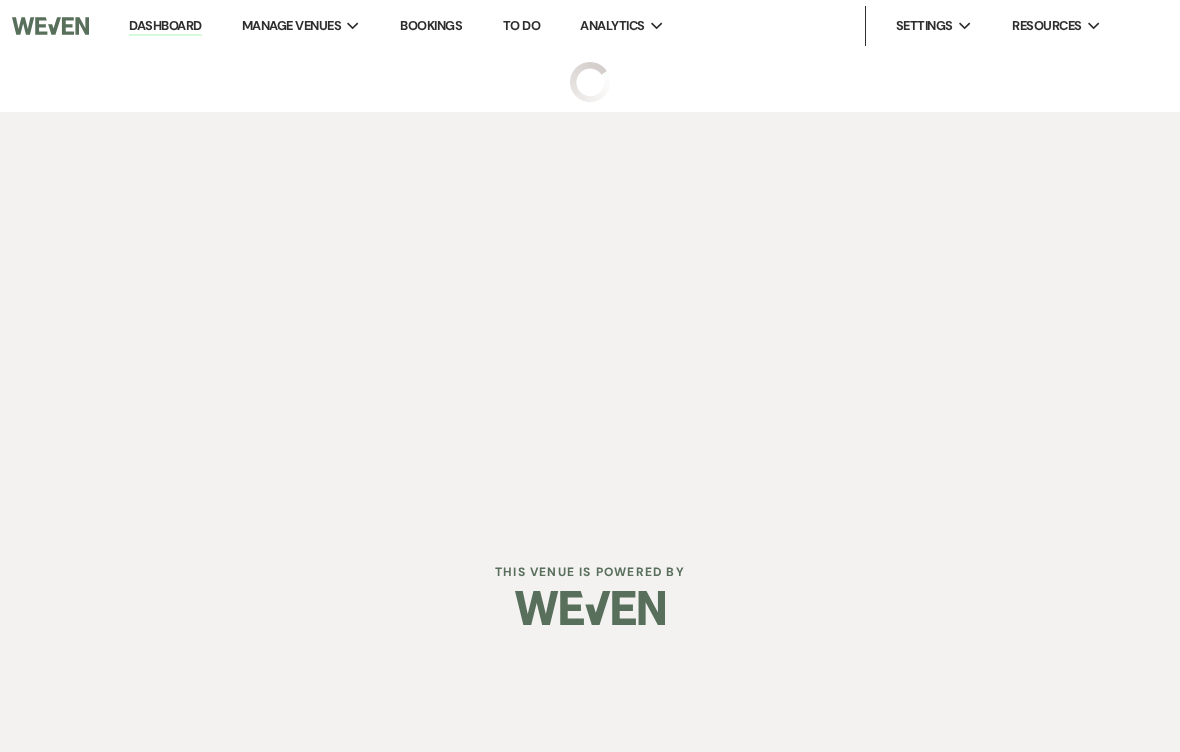 select on "4" 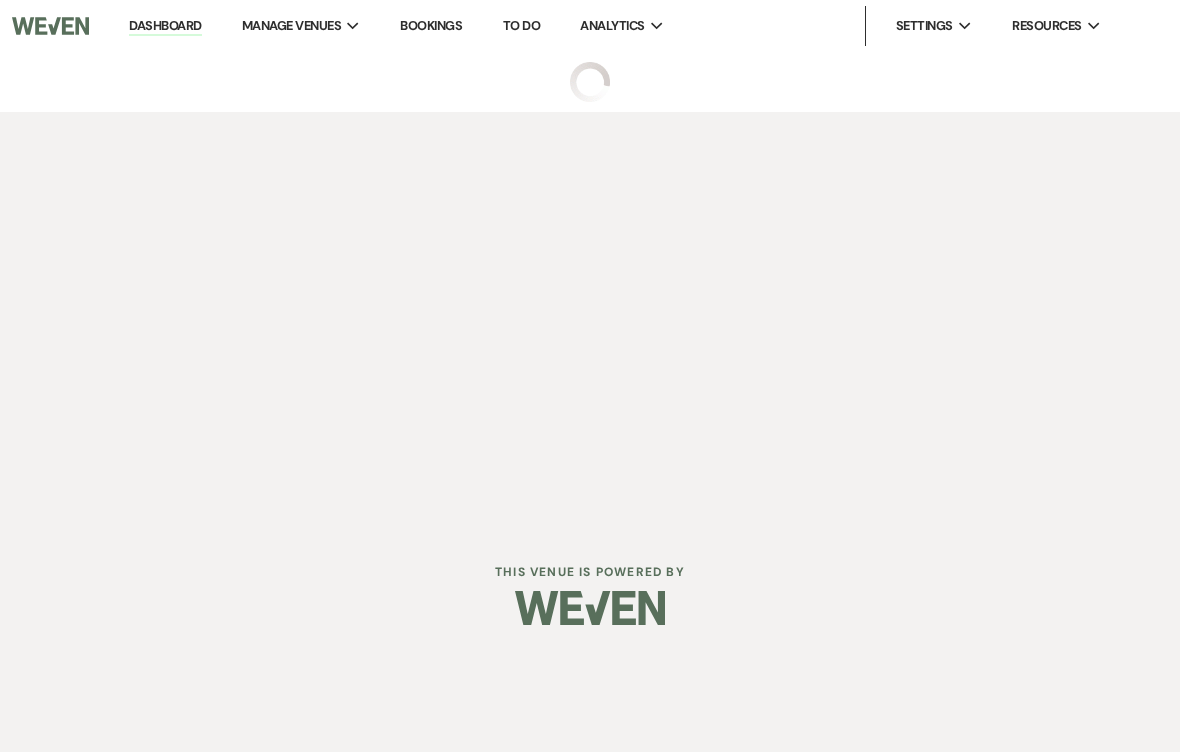 select on "14" 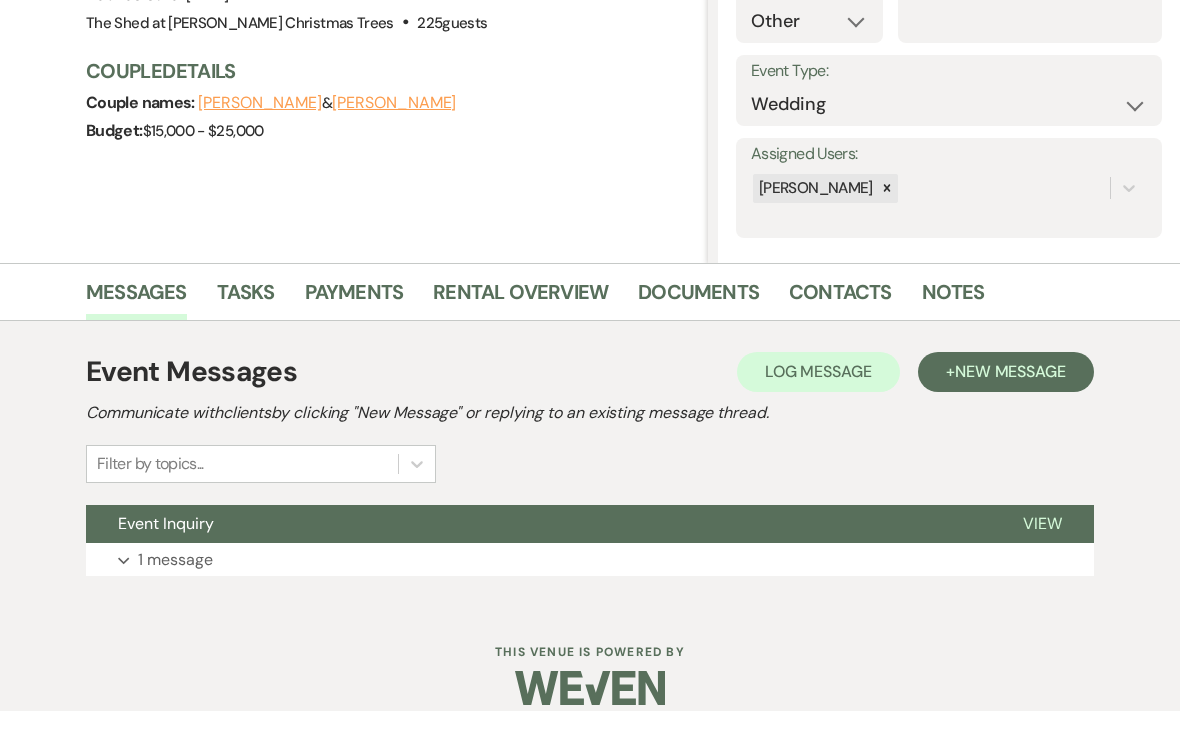 scroll, scrollTop: 196, scrollLeft: 0, axis: vertical 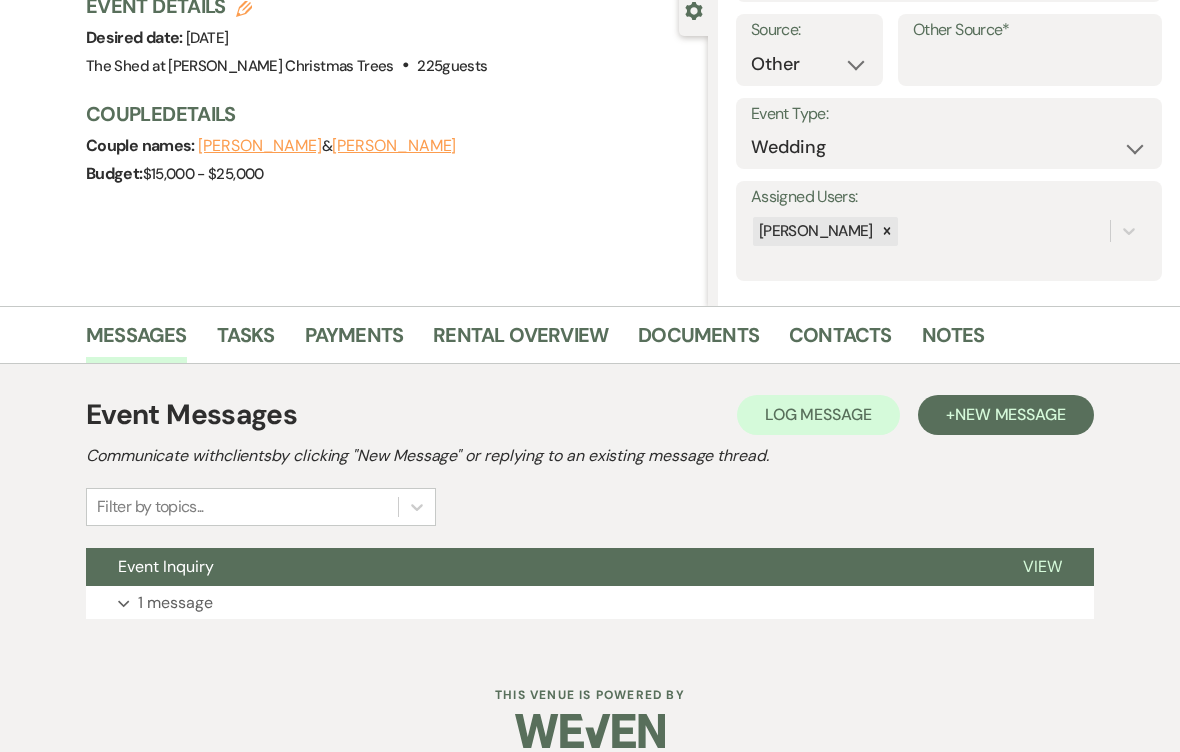 click on "Contacts" at bounding box center (840, 341) 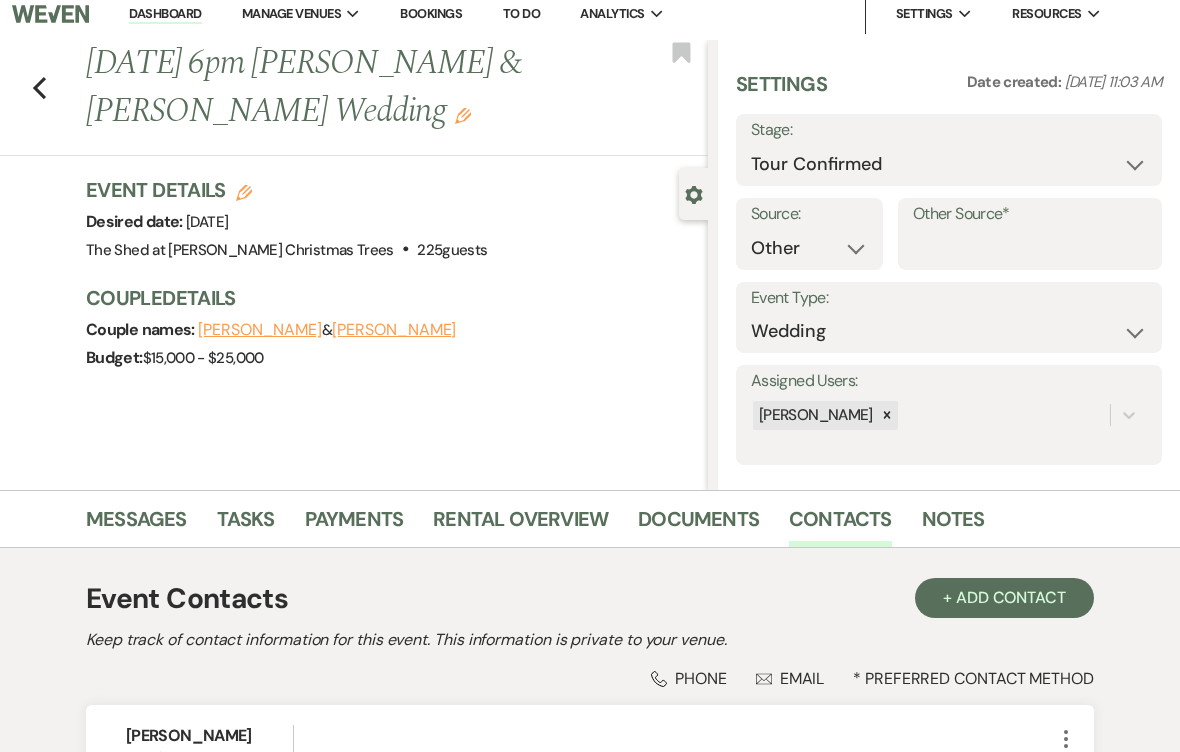 scroll, scrollTop: 11, scrollLeft: 0, axis: vertical 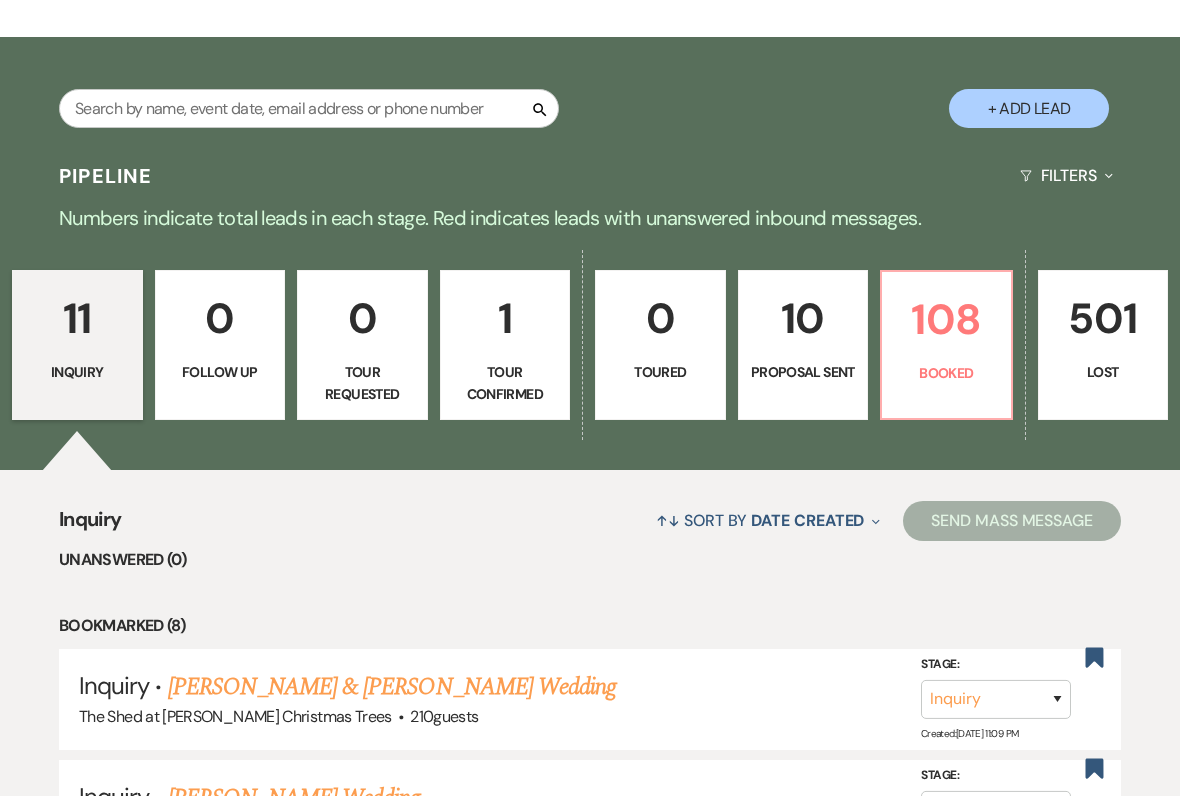 click on "108" at bounding box center [946, 320] 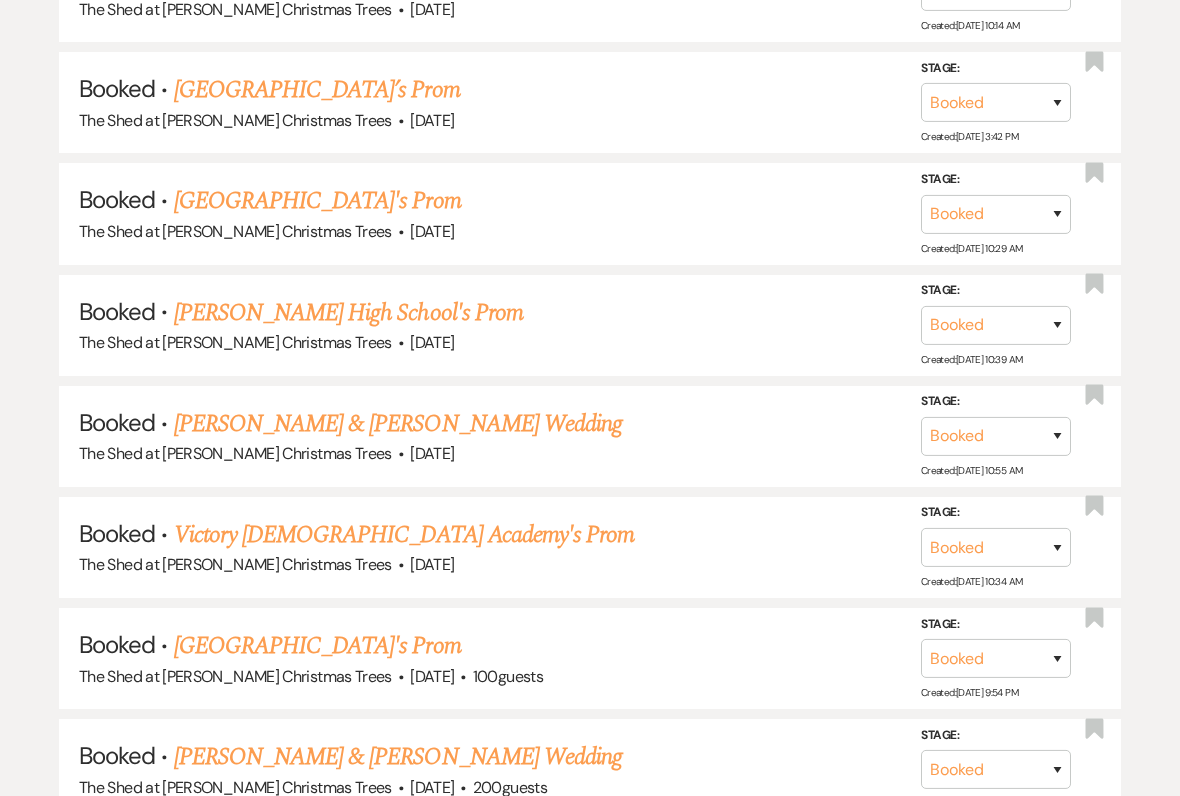scroll, scrollTop: 3892, scrollLeft: 0, axis: vertical 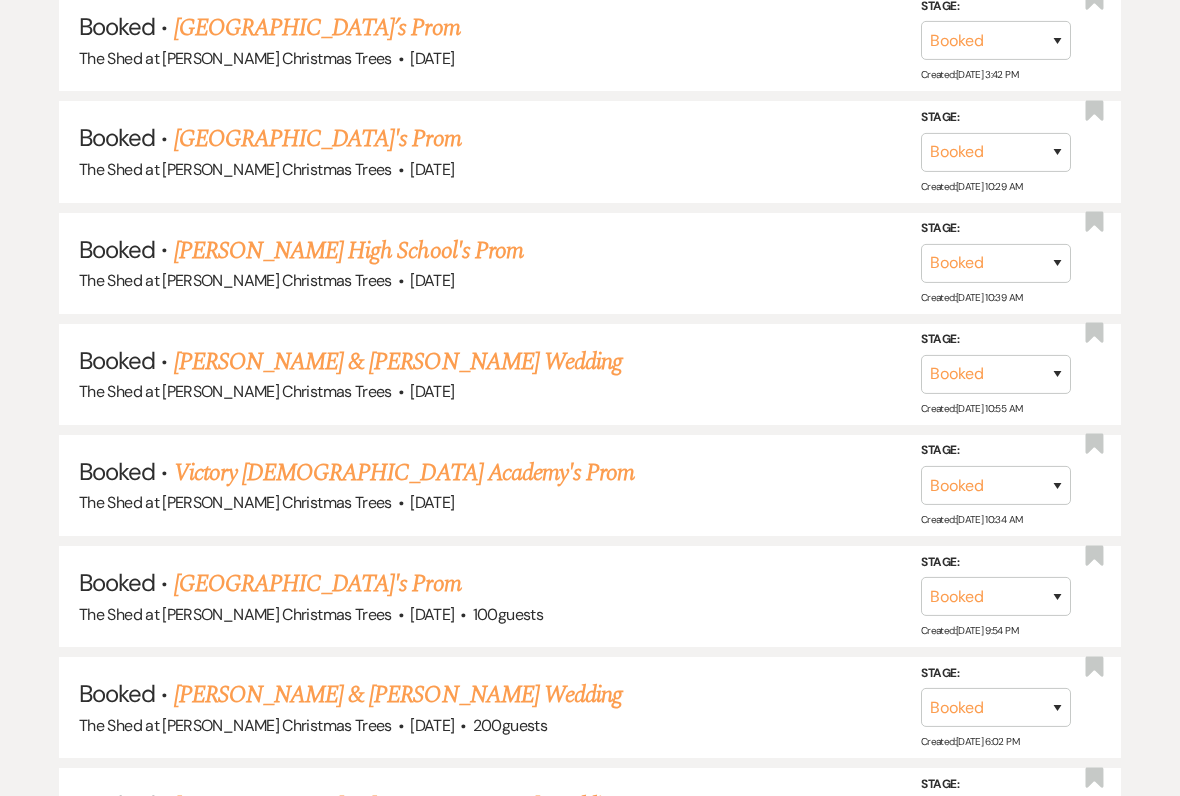 click on "[PERSON_NAME] & [PERSON_NAME] Wedding" at bounding box center (398, 362) 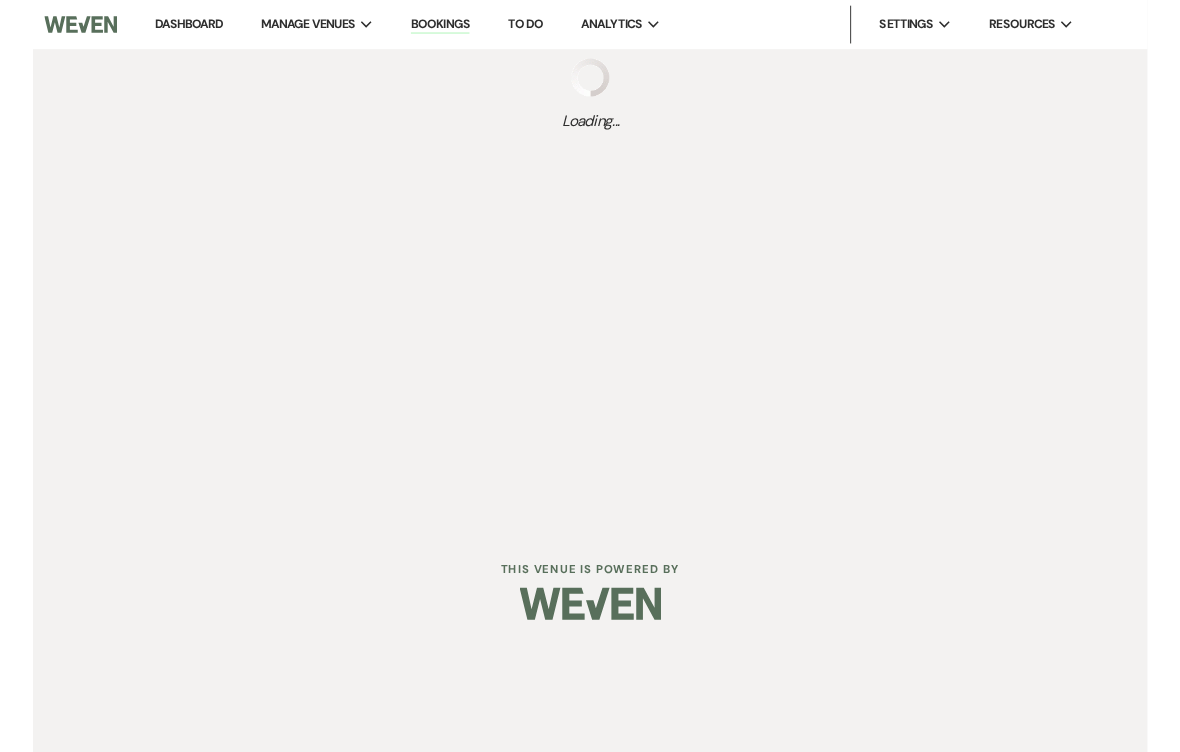 scroll, scrollTop: 0, scrollLeft: 0, axis: both 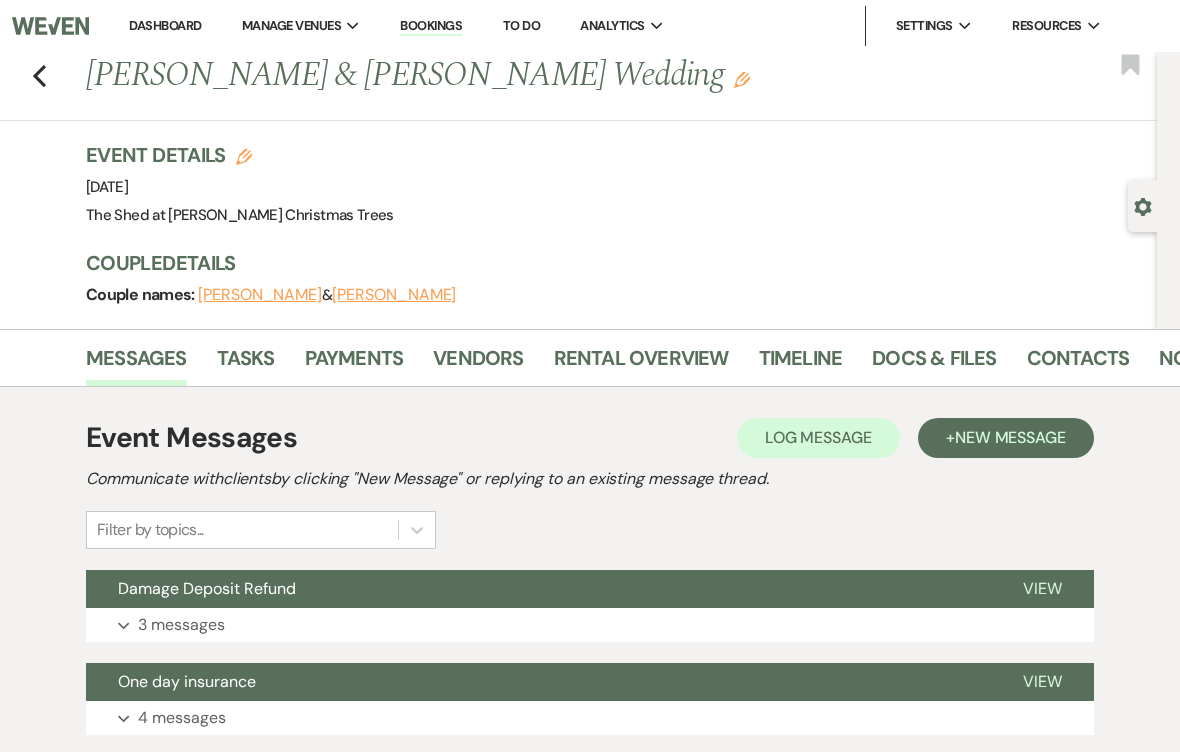 click on "Docs & Files" at bounding box center [934, 364] 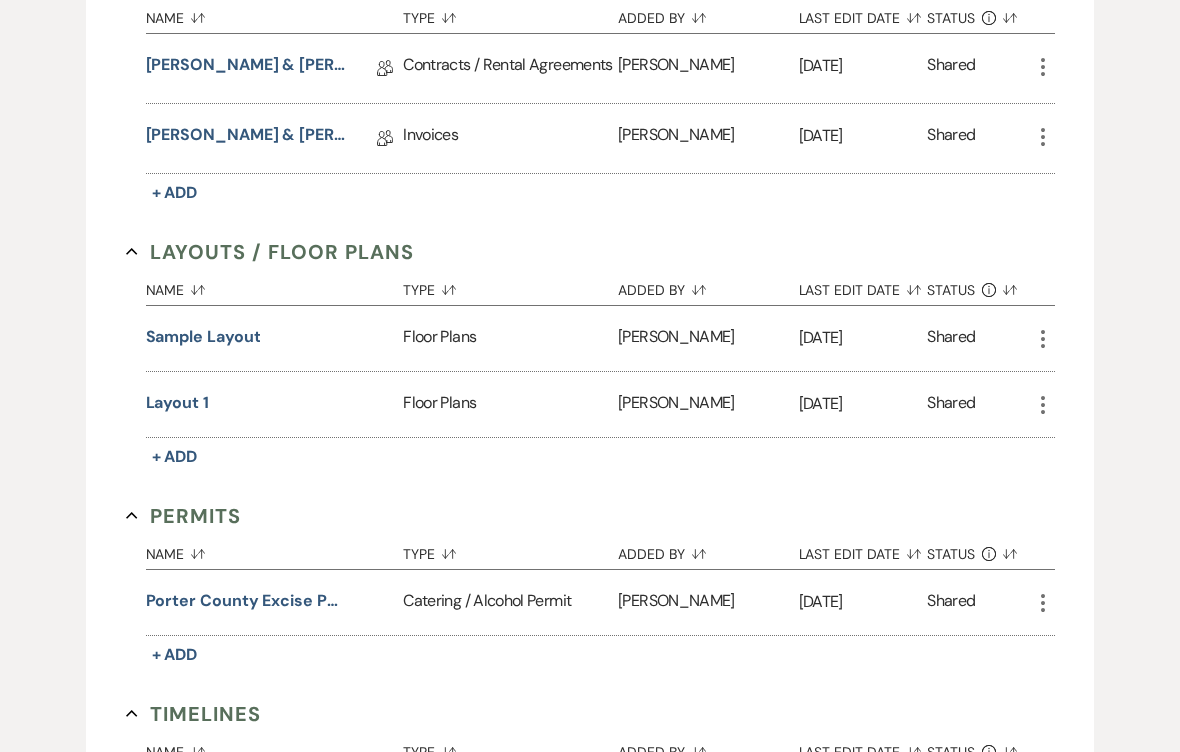 click on "Layout 1" at bounding box center [177, 404] 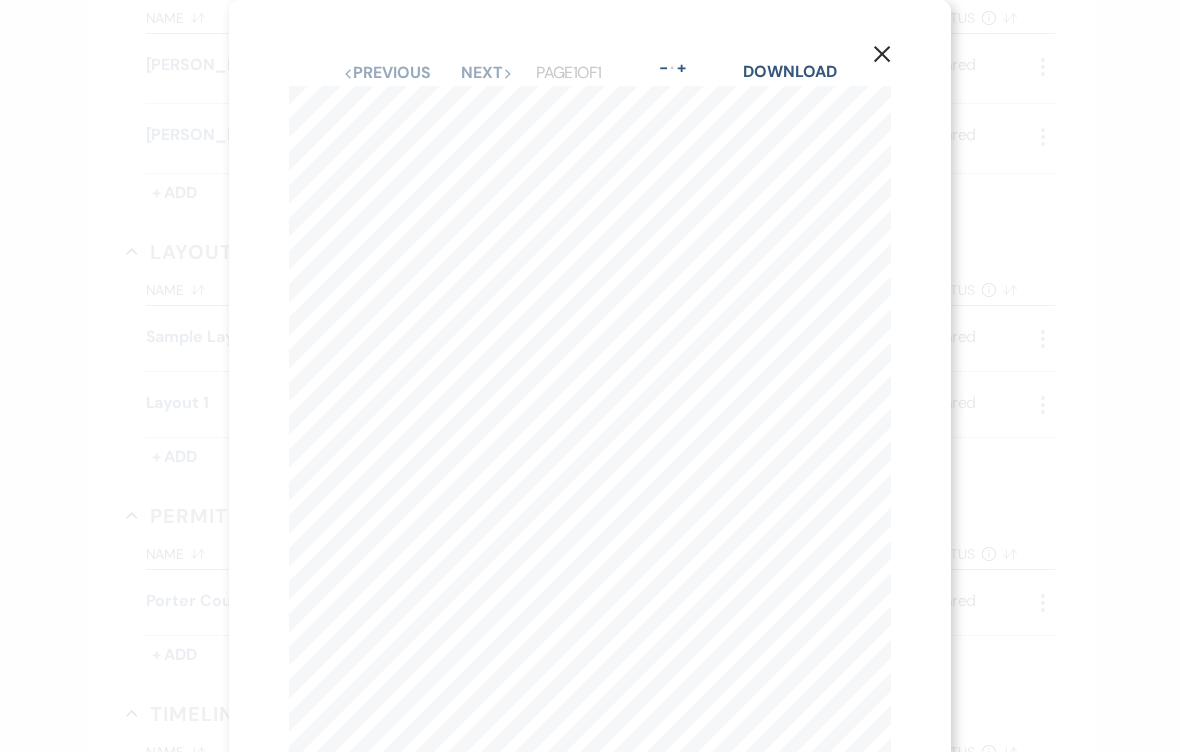 scroll, scrollTop: 0, scrollLeft: 0, axis: both 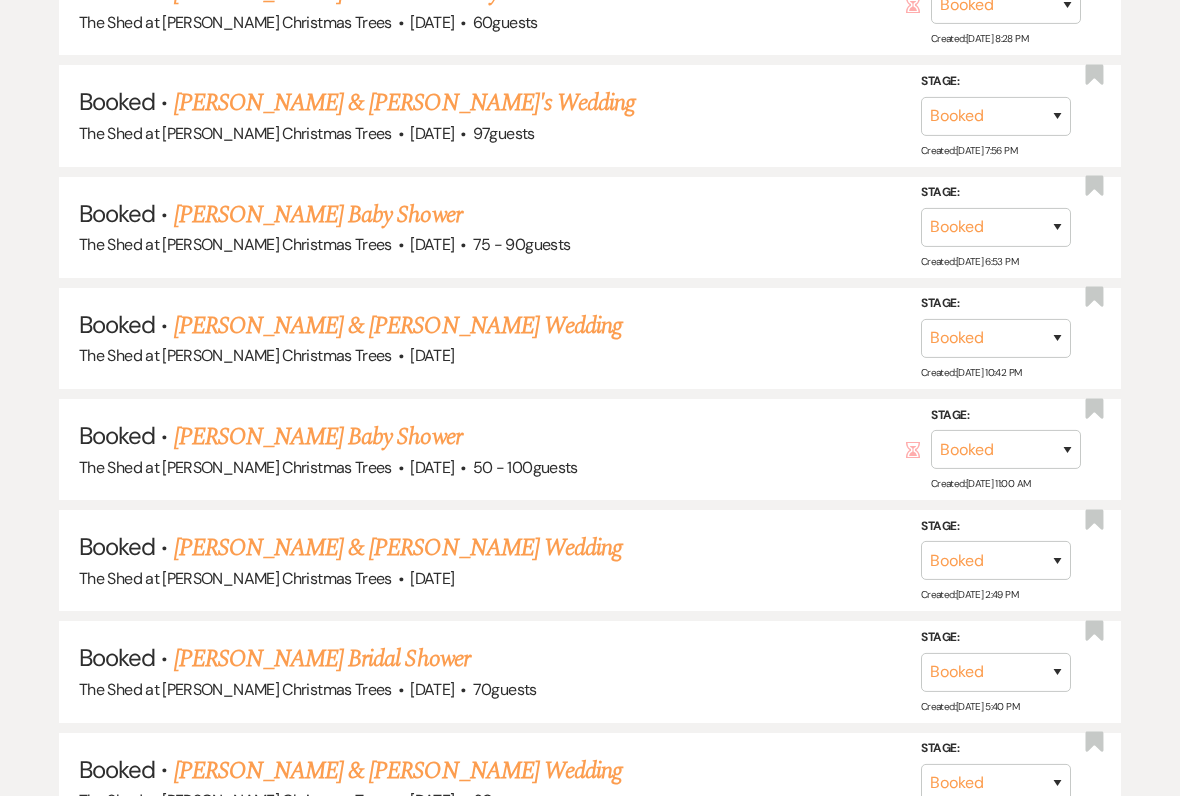 click on "[PERSON_NAME] & [PERSON_NAME] Wedding" at bounding box center [398, 548] 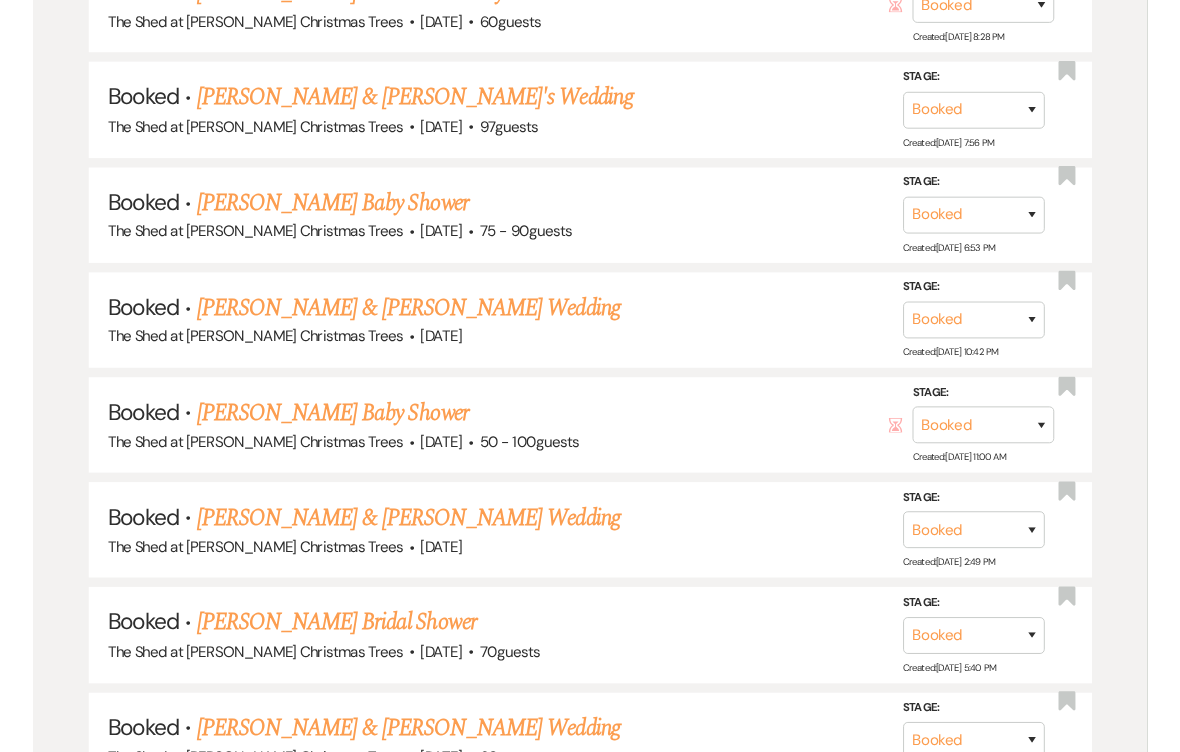 scroll, scrollTop: 0, scrollLeft: 0, axis: both 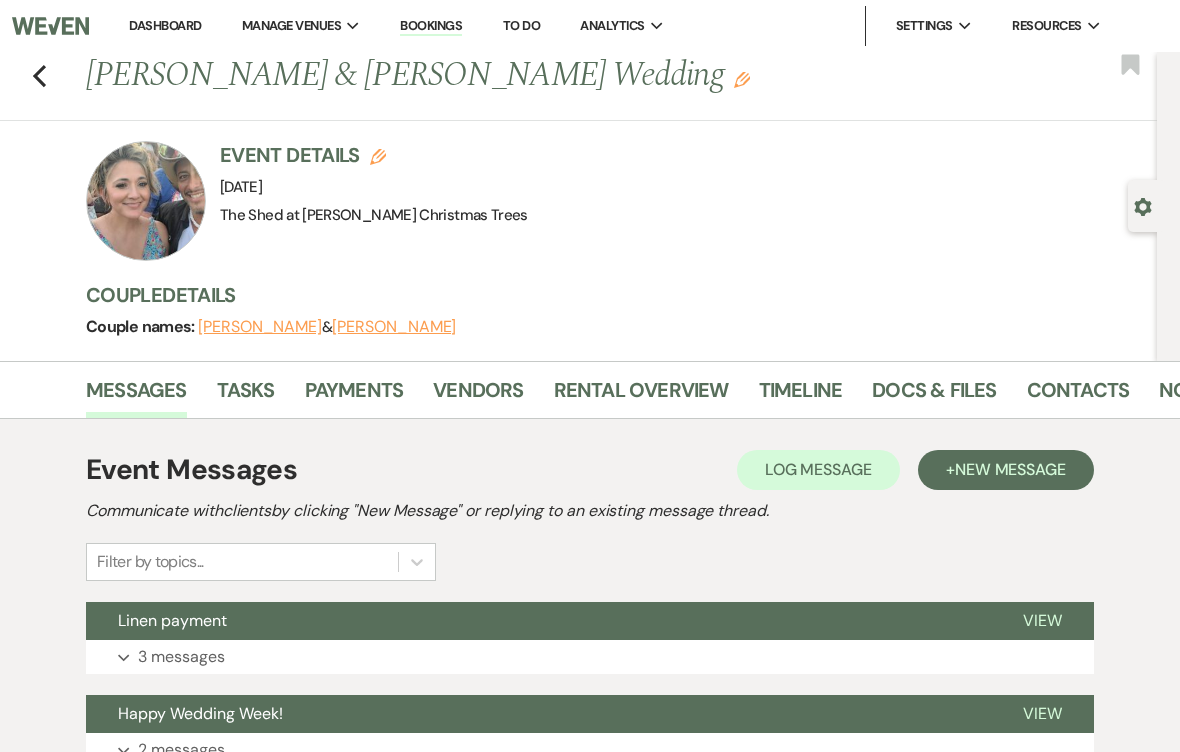 click on "Docs & Files" at bounding box center (934, 396) 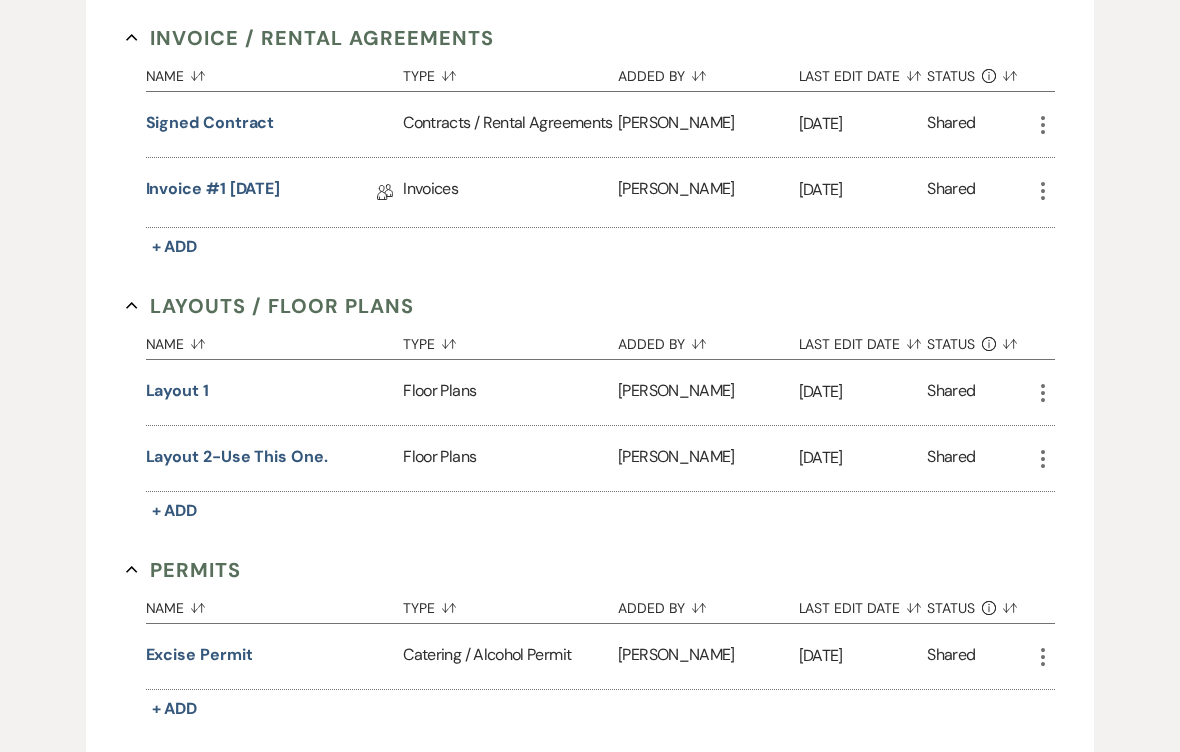 scroll, scrollTop: 790, scrollLeft: 0, axis: vertical 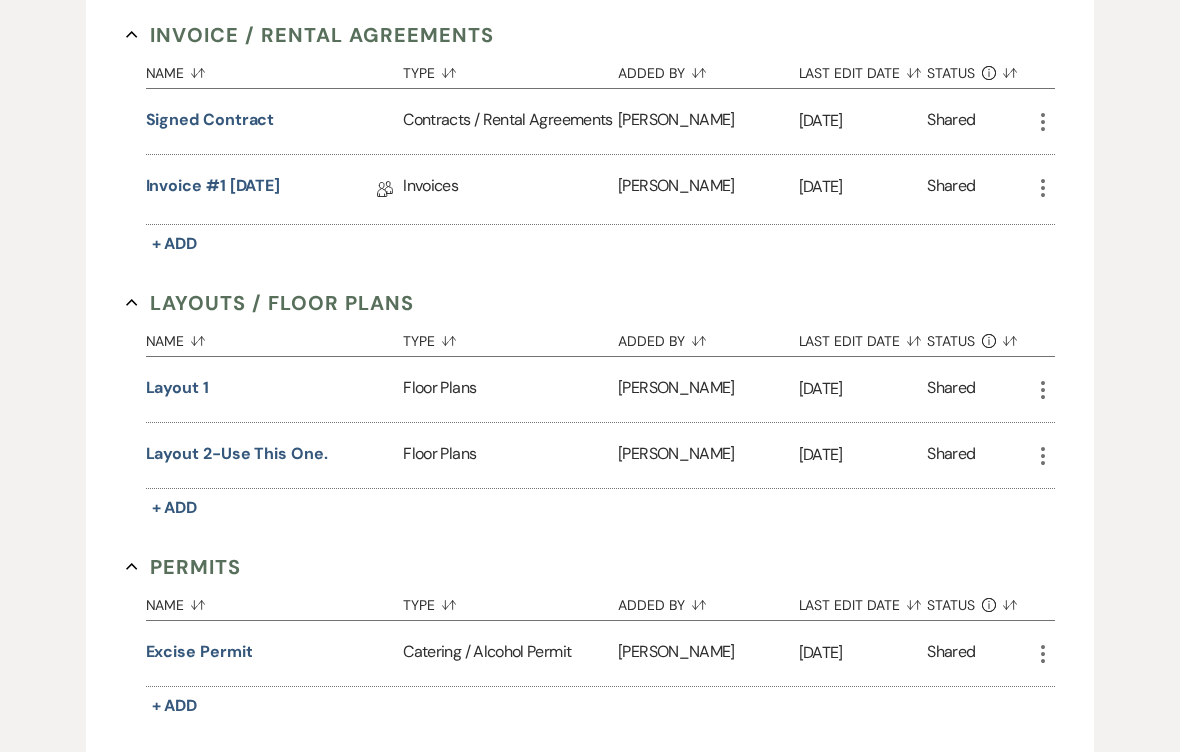 click on "Layout 2-Use this one." at bounding box center [237, 454] 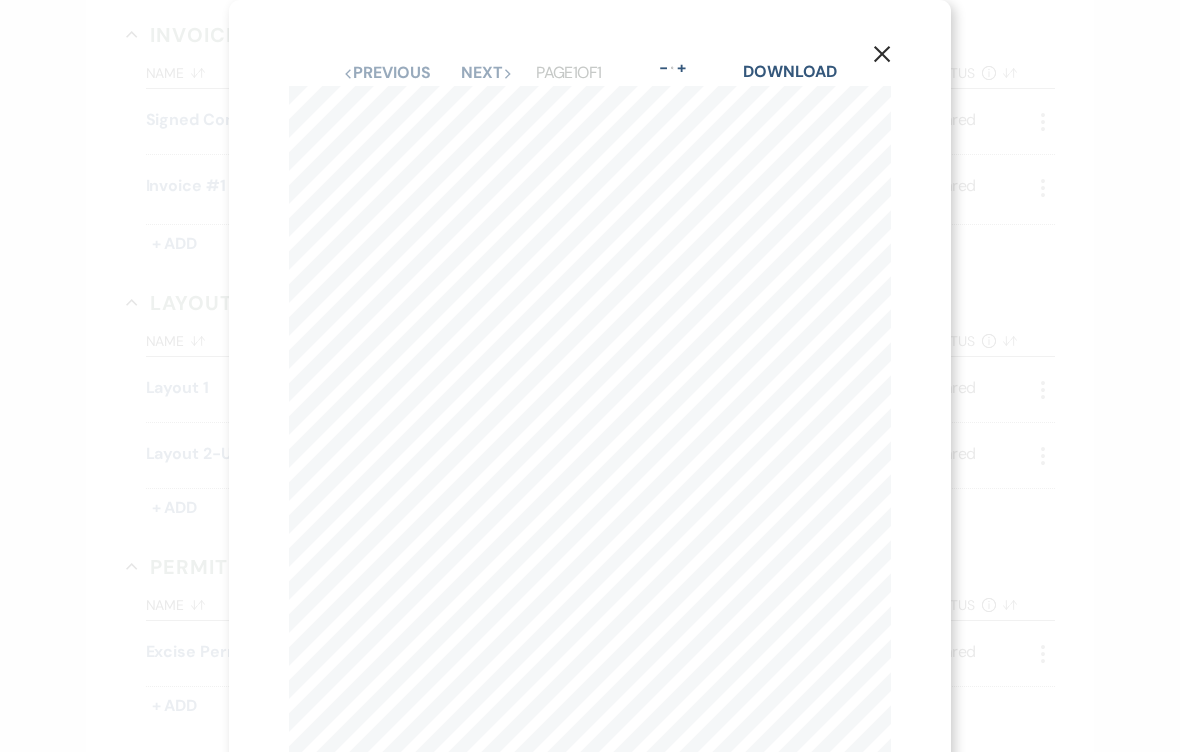 scroll, scrollTop: 0, scrollLeft: 0, axis: both 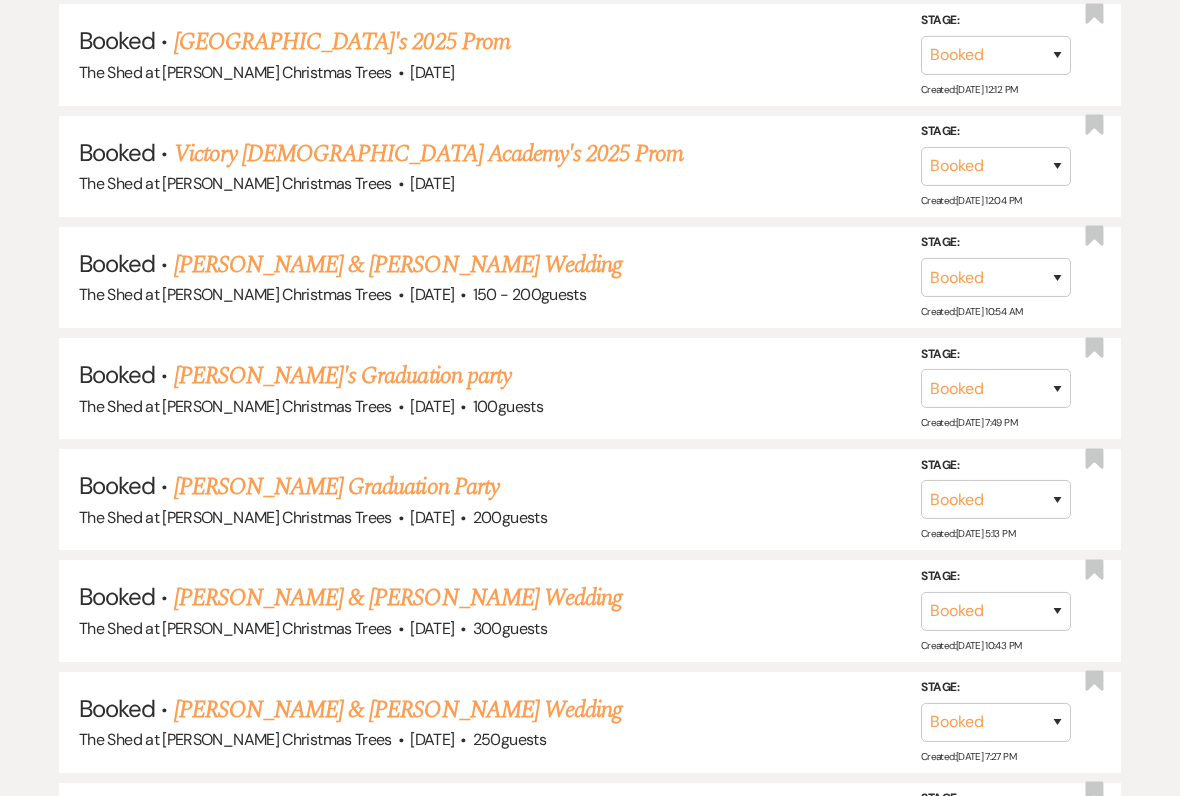 click on "[PERSON_NAME] & [PERSON_NAME] Wedding" at bounding box center (398, 710) 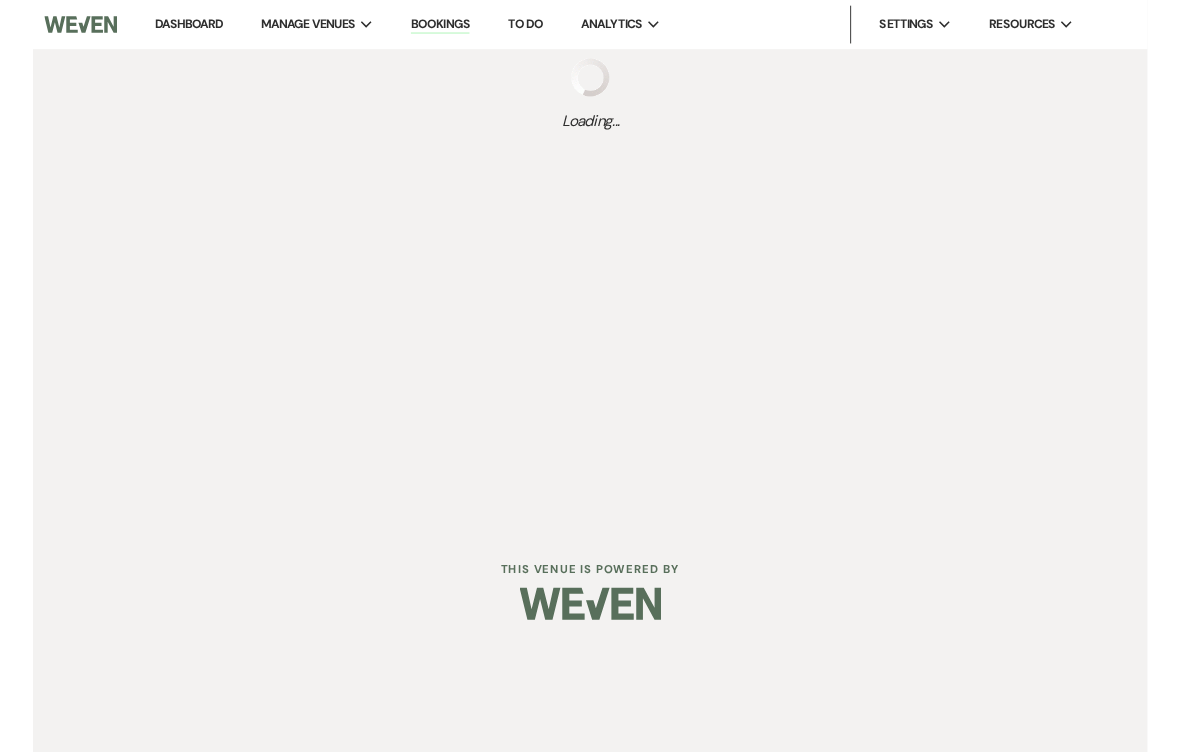 scroll, scrollTop: 0, scrollLeft: 0, axis: both 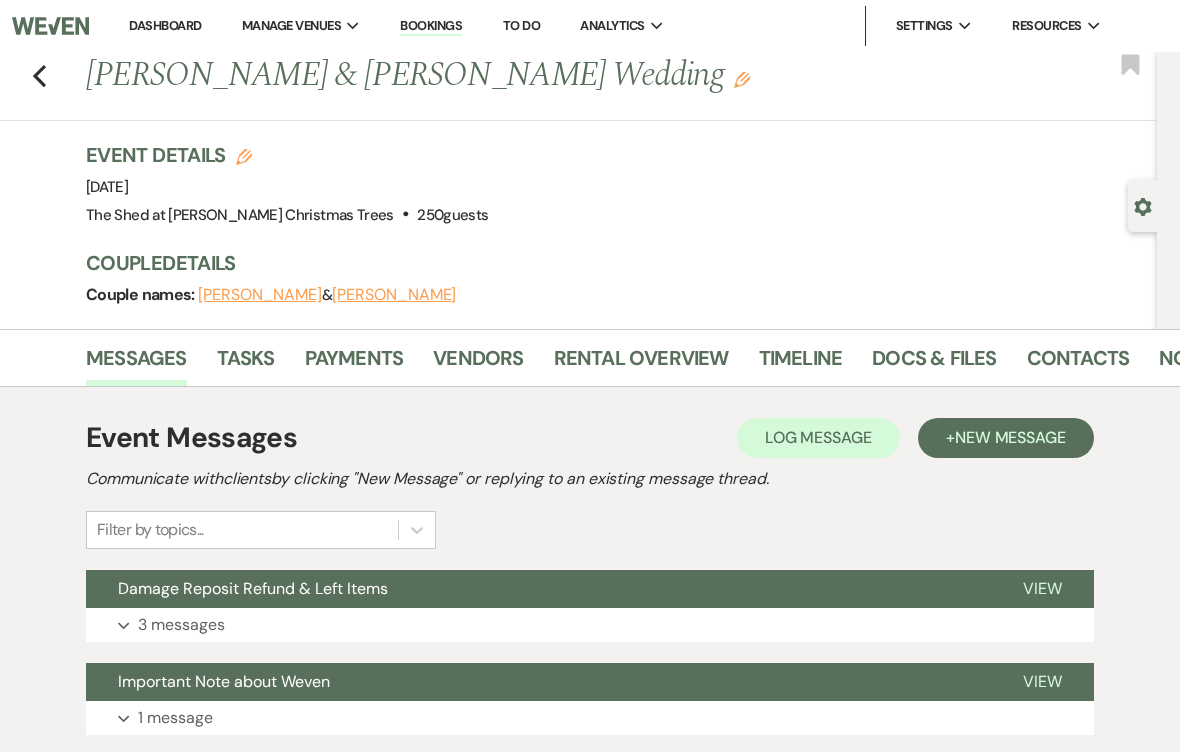 click on "Docs & Files" at bounding box center (934, 364) 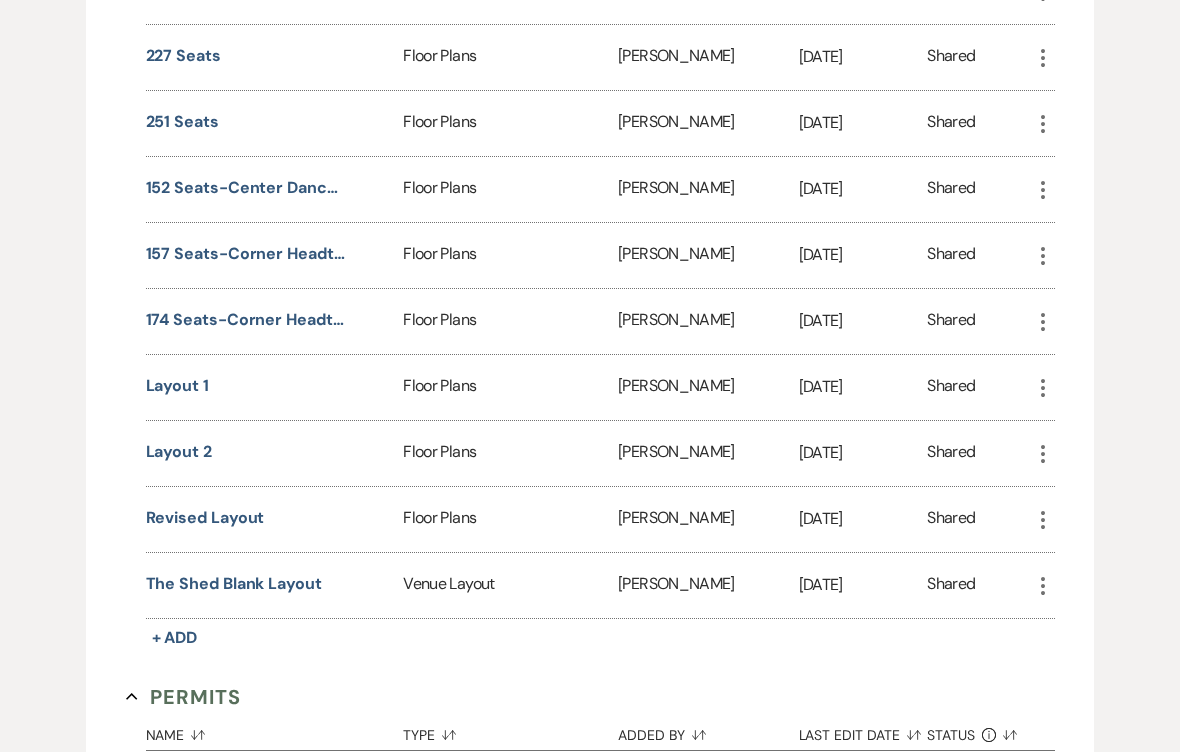 scroll, scrollTop: 1835, scrollLeft: 0, axis: vertical 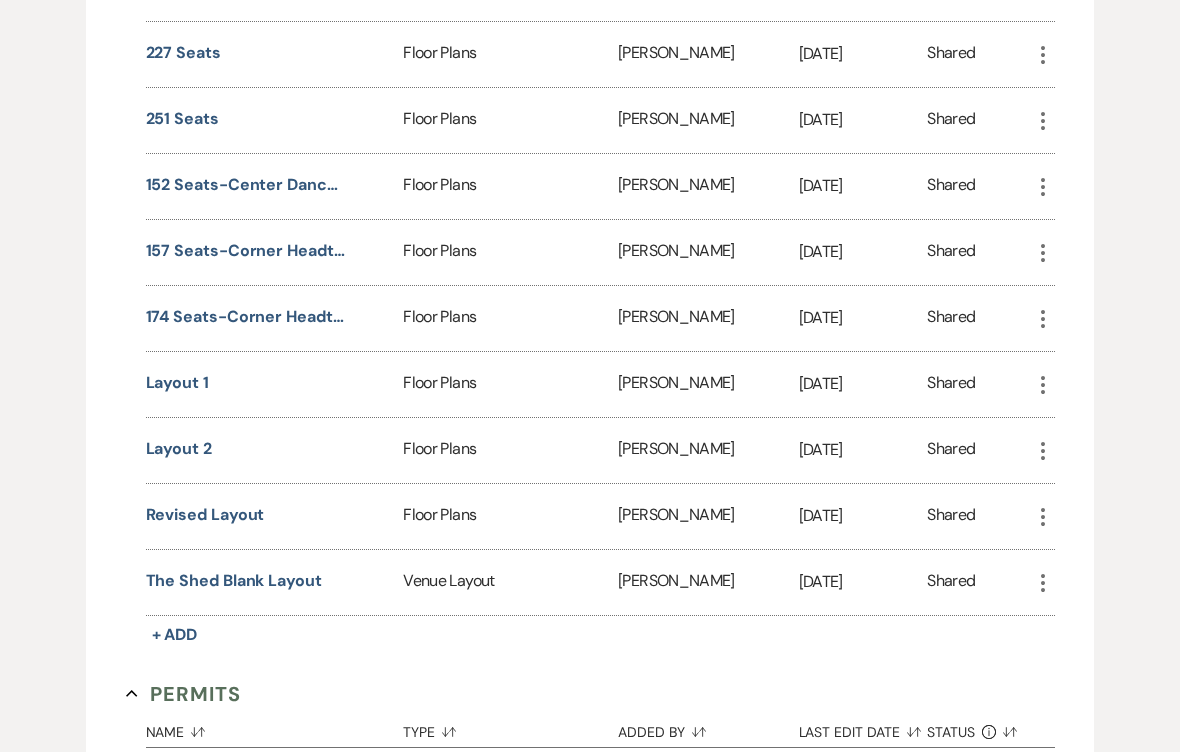click on "Revised Layout" at bounding box center [205, 515] 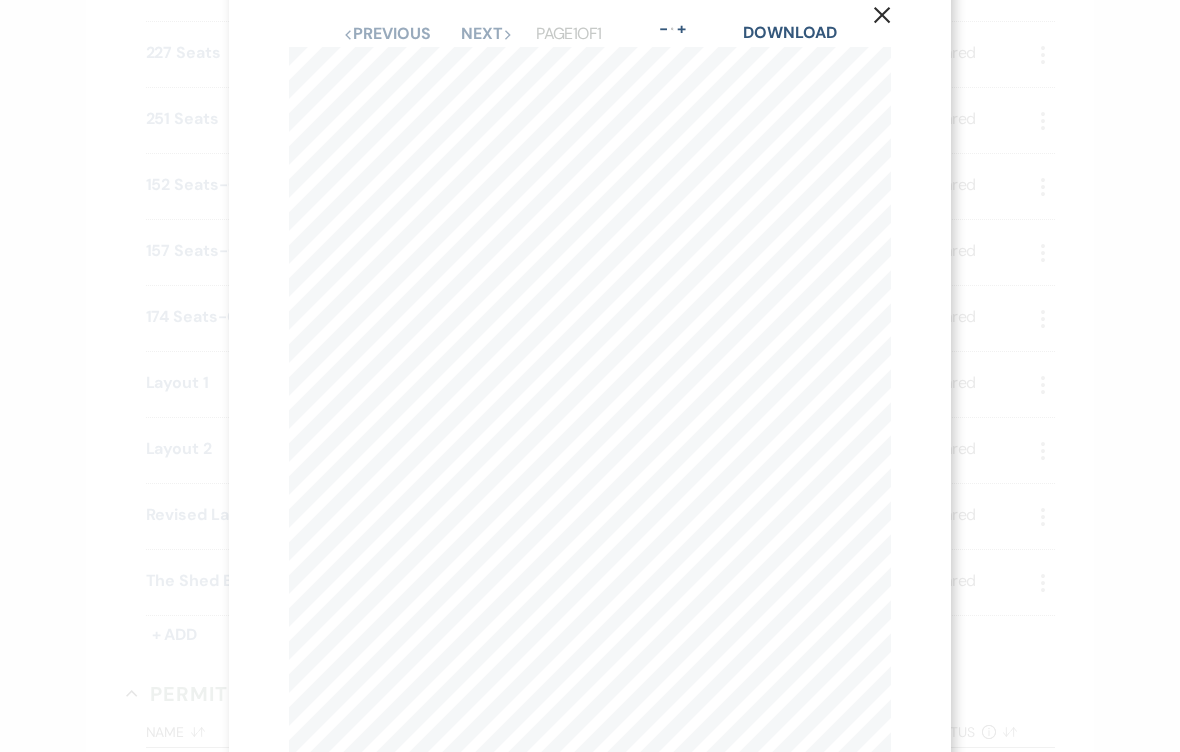 scroll, scrollTop: 19, scrollLeft: 0, axis: vertical 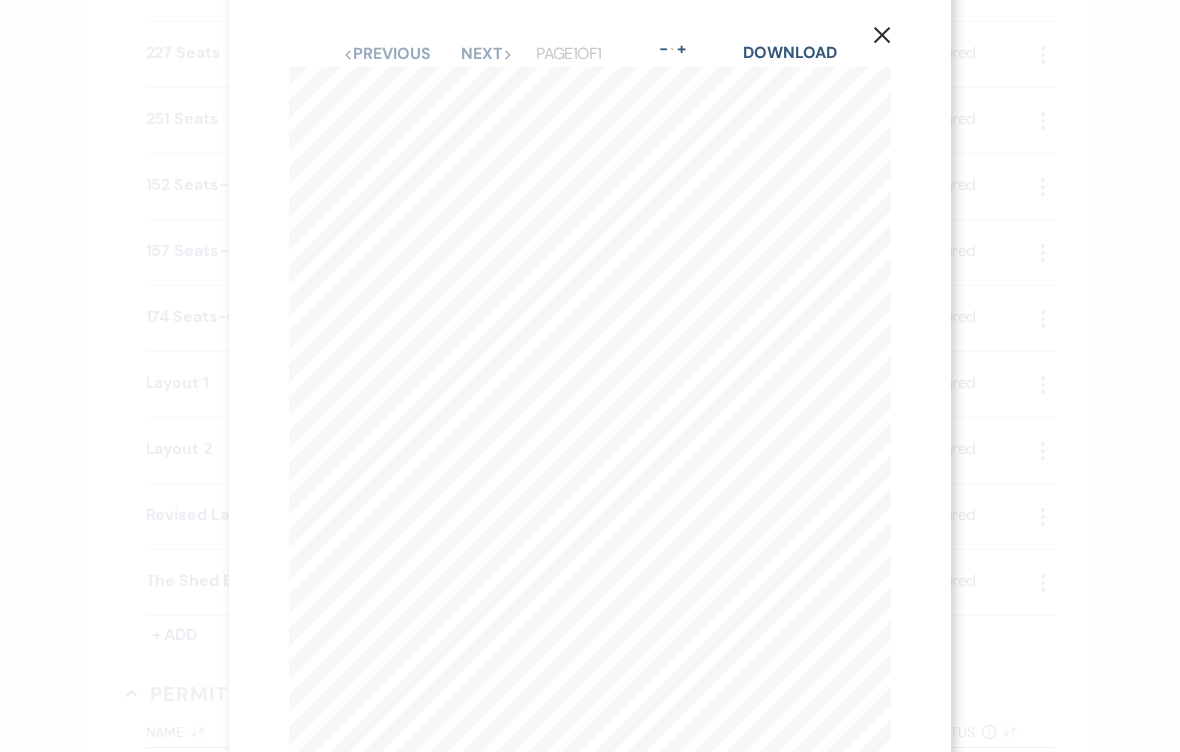 click 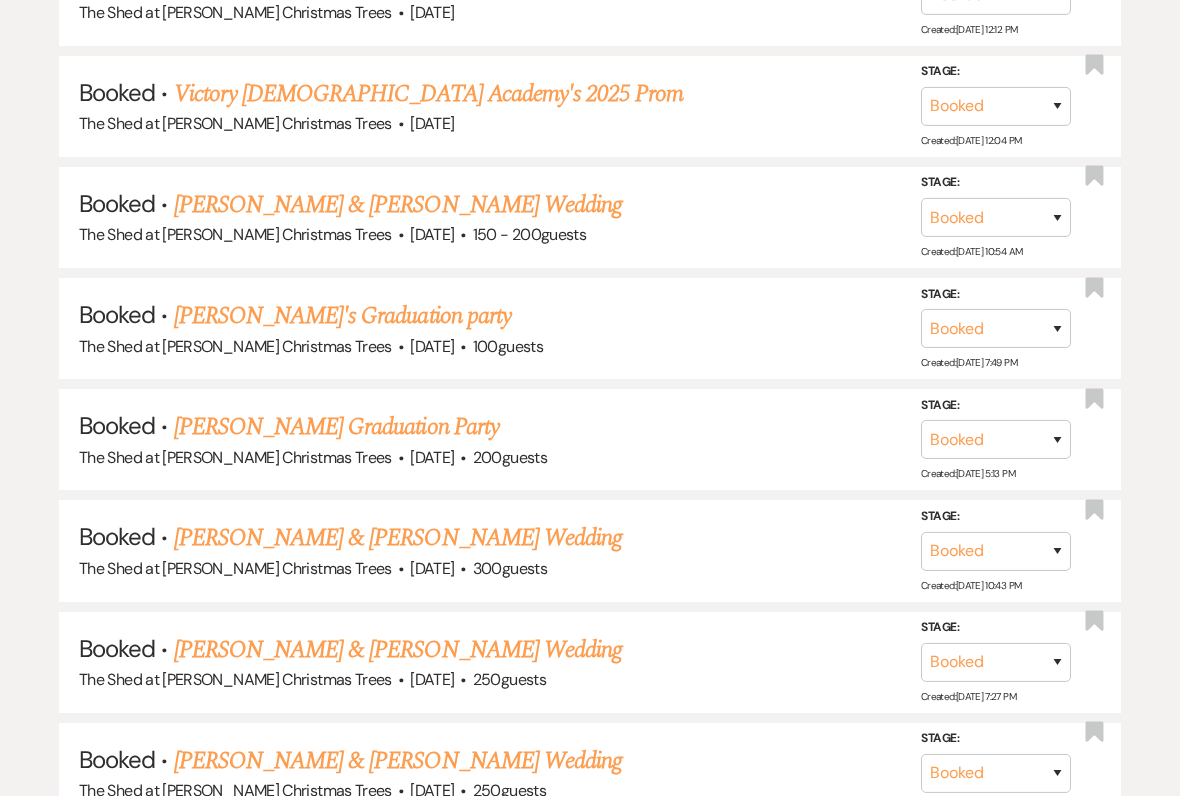scroll, scrollTop: 8274, scrollLeft: 0, axis: vertical 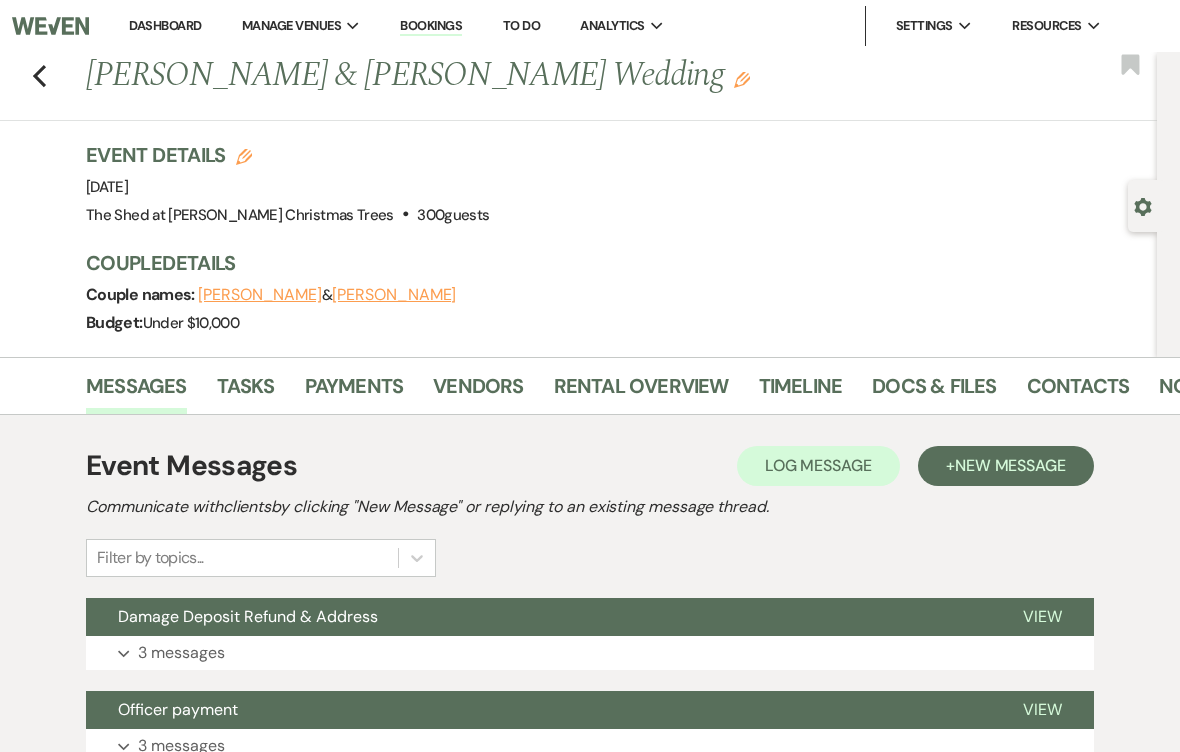 click on "Docs & Files" at bounding box center [934, 392] 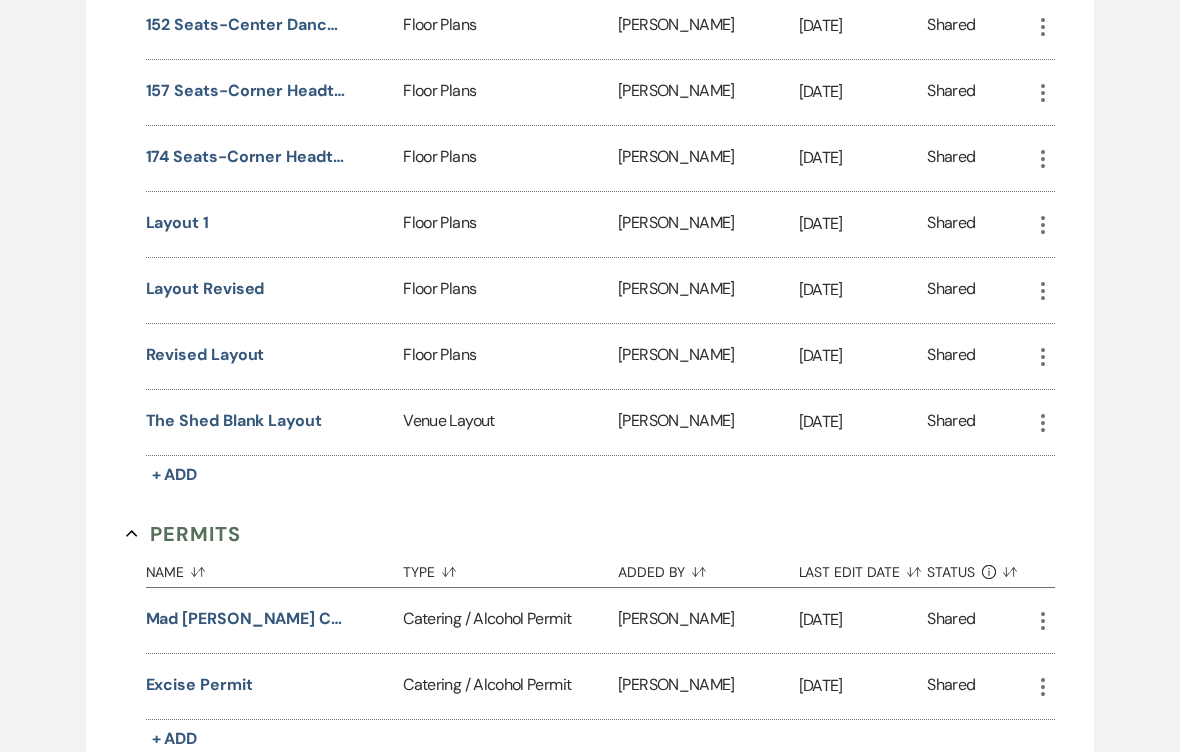 click on "Revised Layout" at bounding box center (205, 356) 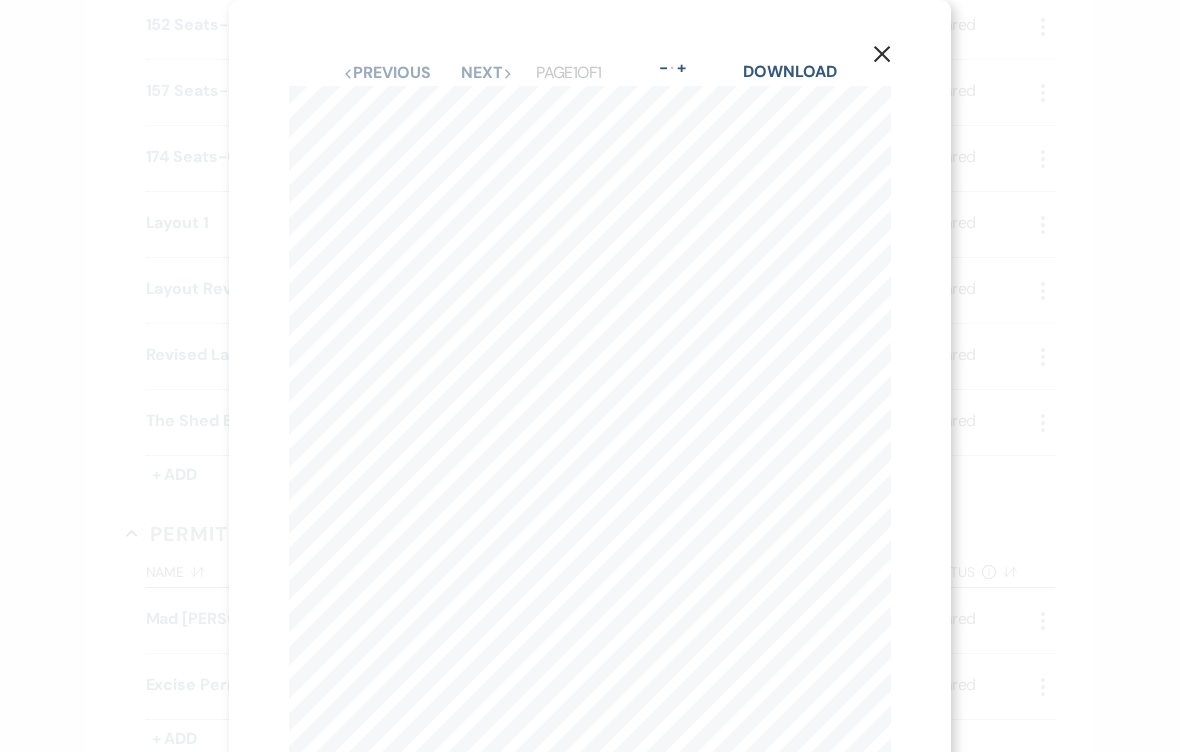 scroll, scrollTop: 0, scrollLeft: 0, axis: both 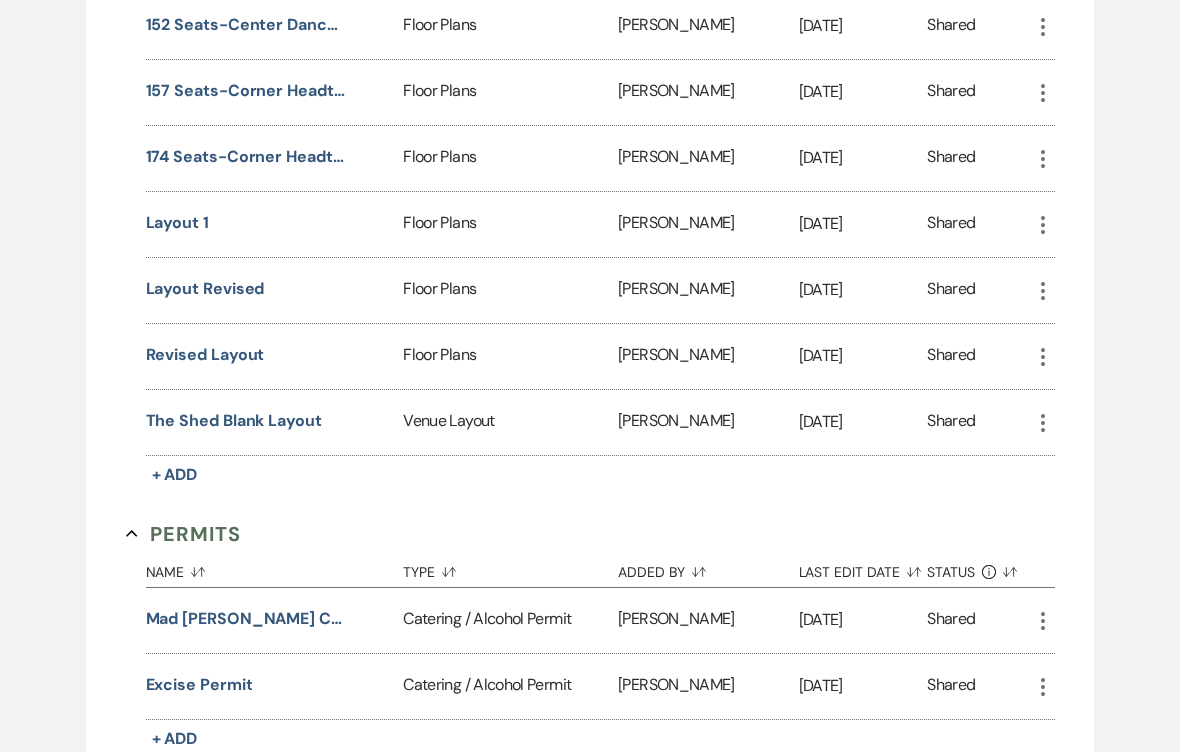 click on "Layout 1" at bounding box center (177, 223) 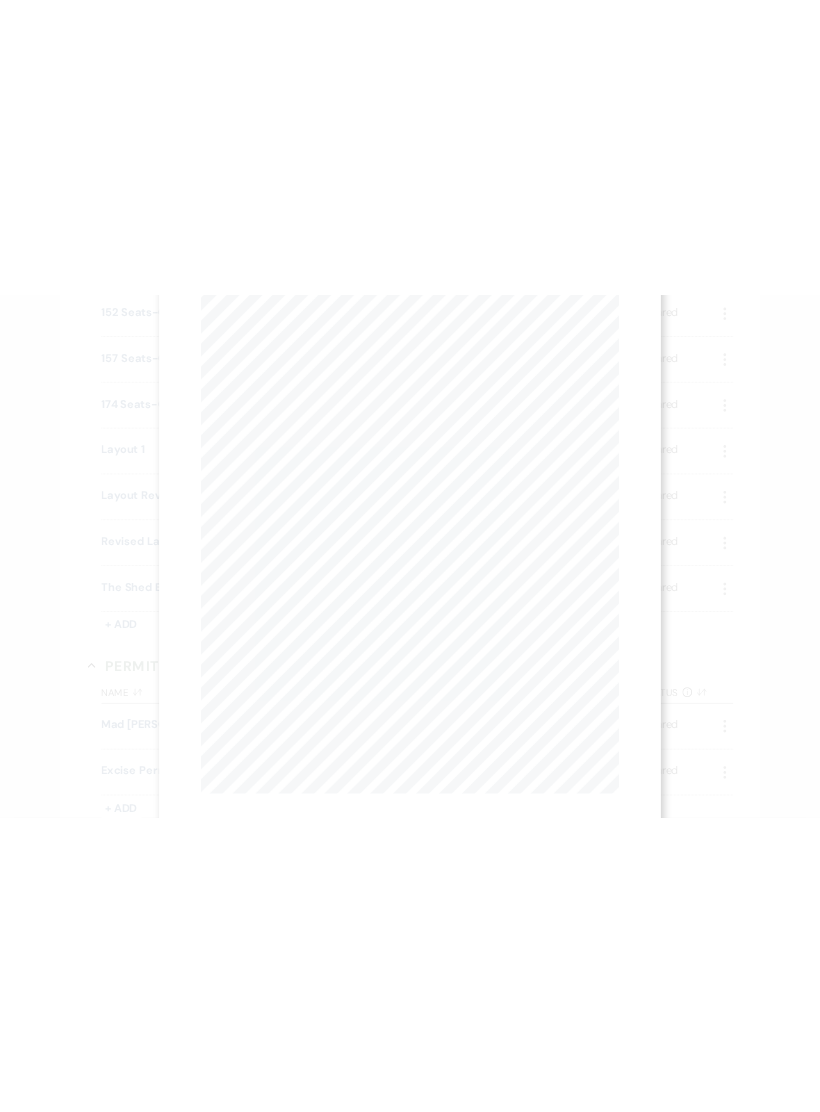 scroll, scrollTop: 0, scrollLeft: 0, axis: both 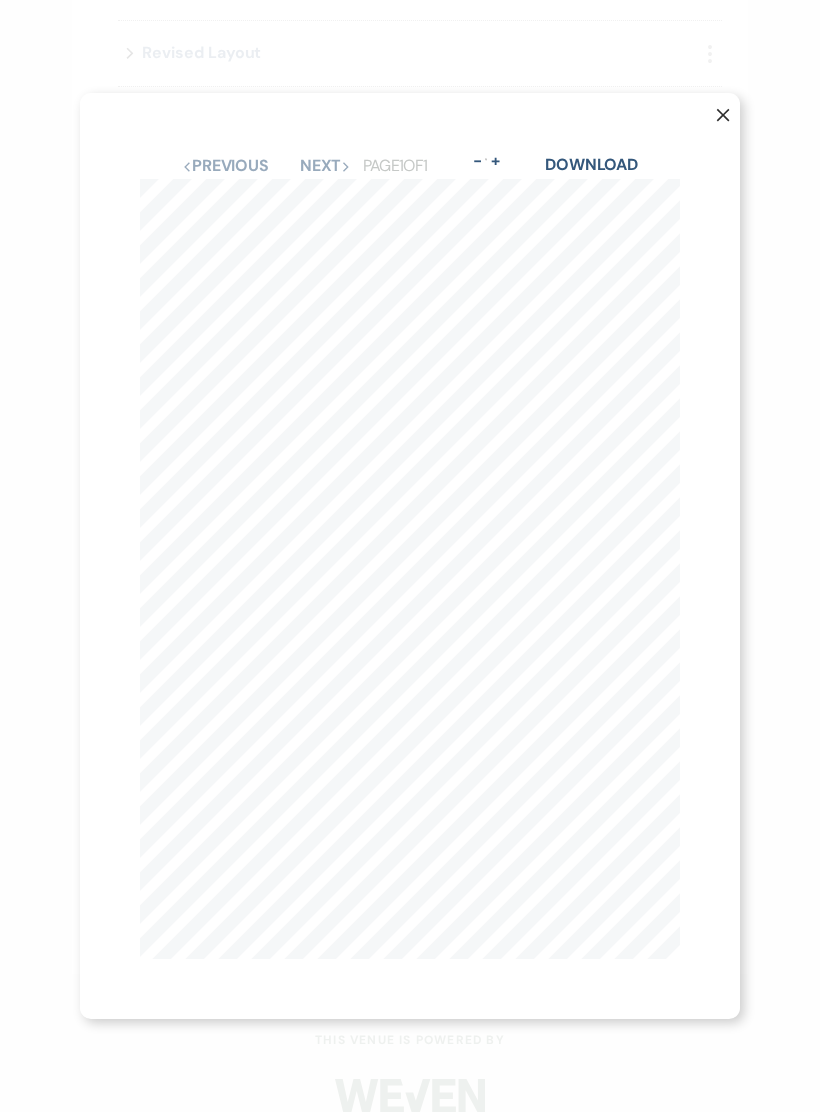 click on "X" 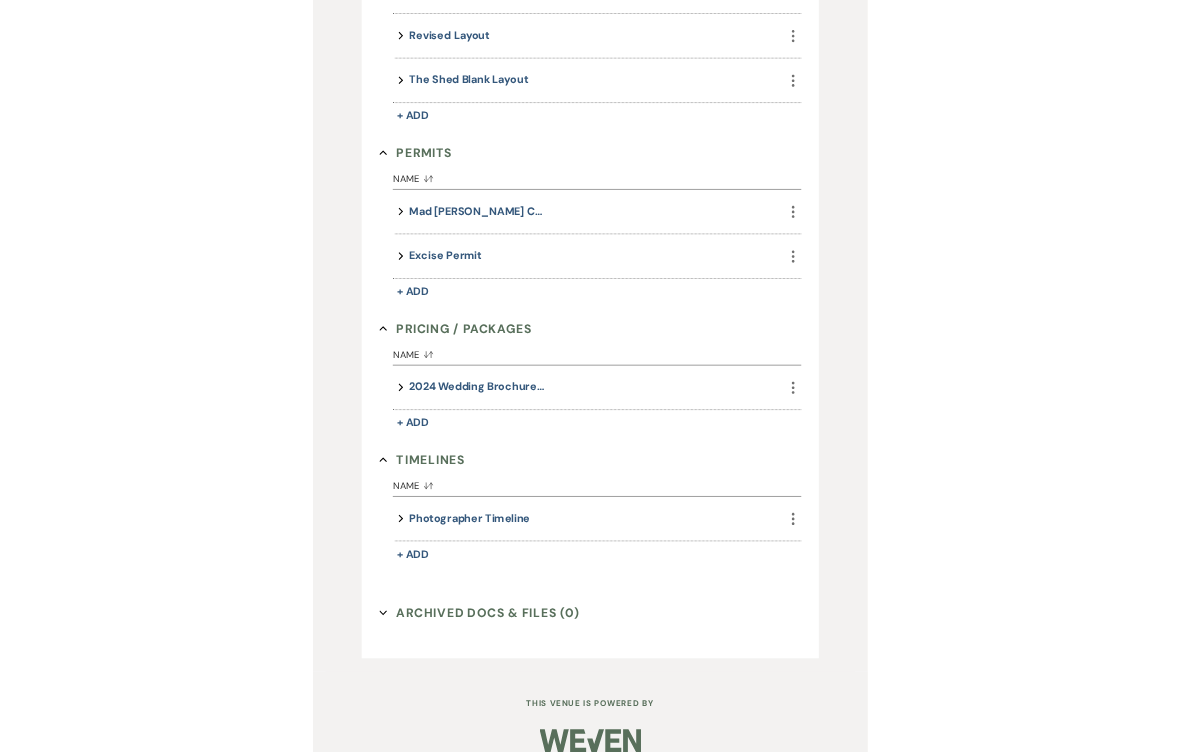 scroll, scrollTop: 2202, scrollLeft: 0, axis: vertical 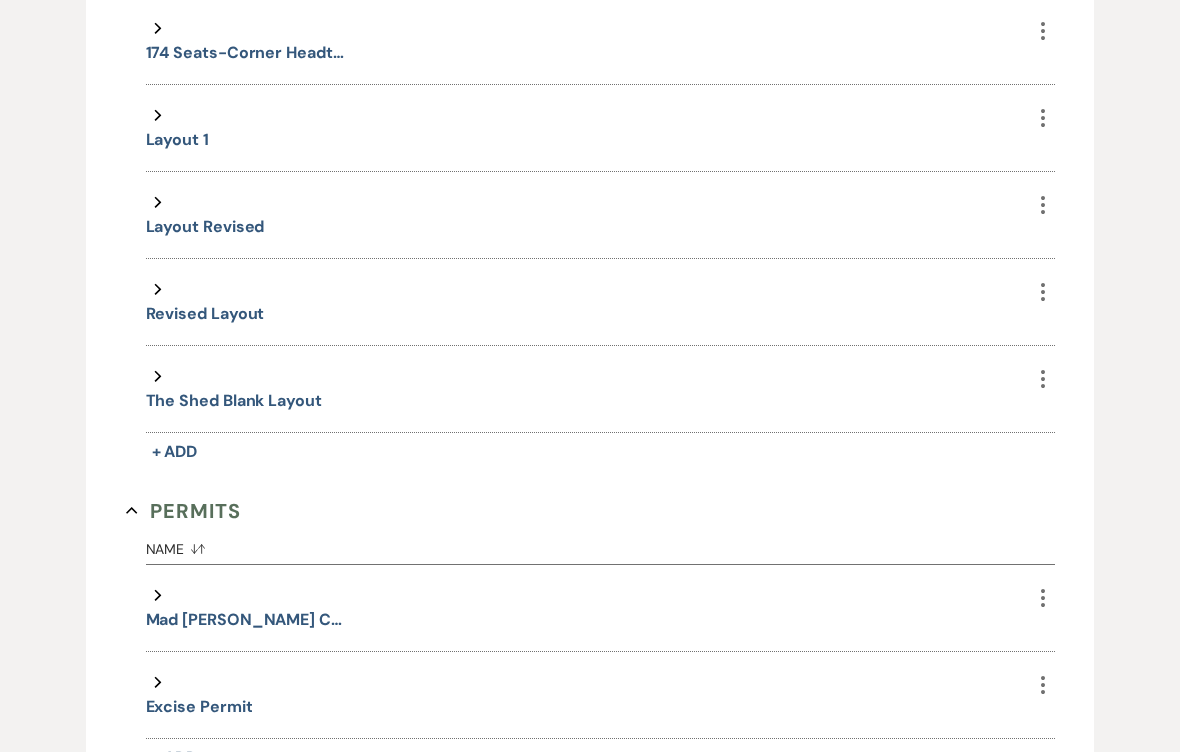 click on "Revised Layout" at bounding box center [205, 315] 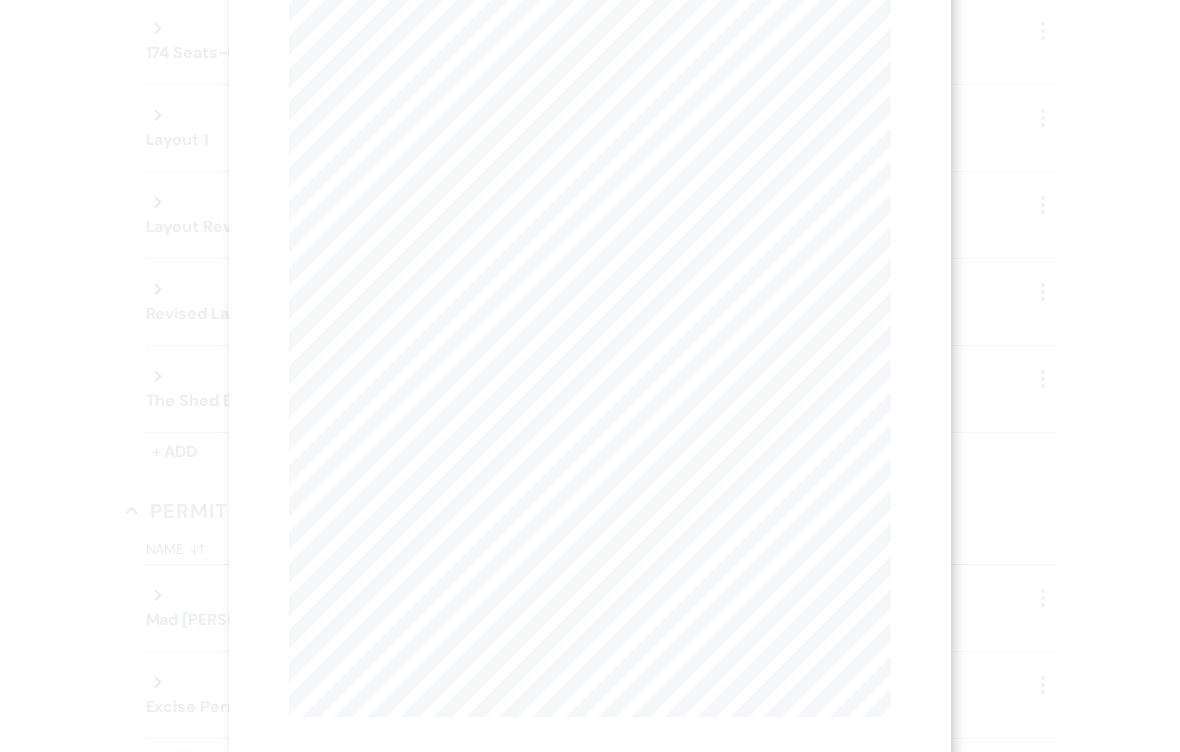 scroll, scrollTop: 148, scrollLeft: 0, axis: vertical 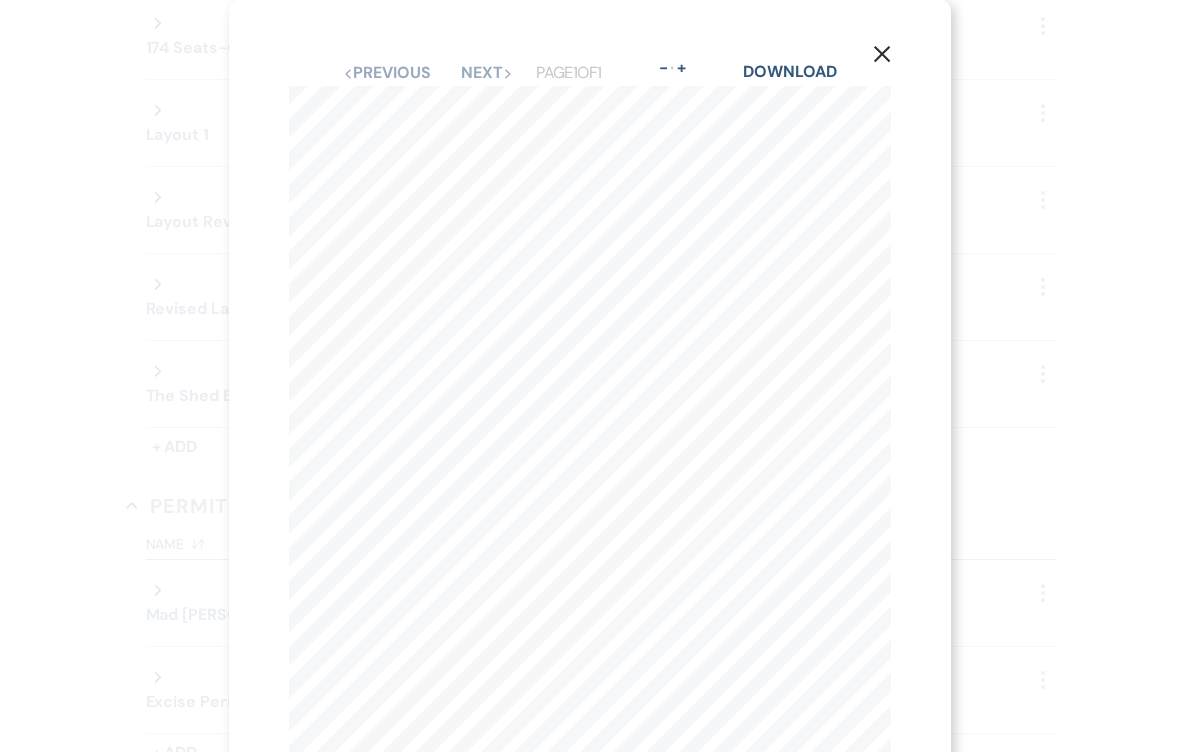 click on "X Previous  Previous Next  Next Page  1  of  1 - Zoom + Download 1 4 7 5 2 6 [PHONE_NUMBER] 30x96 3 14 15 16 C a t e r i n g ( D a n c e   F [PERSON_NAME] ) 30x96 10 9 13 Women's Restroom Men's Restroom To Bar Main Entrance Catering Entrance Overhead Door Overhead Door Overhead Door Overhead Door Planter Planter Planter Bar B A R   C O U N T E R Table B a r   R o p e U n d e r   2 1 Barrel Barrel Bench End Table S t a n d i n g Height Table S t a n d i n g Height Table S t a n d i n g Height Table S t a n d i n g Height Table Bench Fire Pit 30x96 30x96 30x96 30x96 2   S p o o l s Cake Pendant lights above Door backdrop Spool Speaker for MC Headtable Desserts Spool 30x96 Spool Cake Desserts 30x96 G i f t s Spools S p o o l M e d i u m 3 0 x 7 2 Ladder w/ Pictures 185 Seats Layout 1 Tuuk/ Van Voorst [DATE] 17 20 18 19 21 4'-10 1 8 " 4'-9 7 8 " 4'-10 3 16 " VENDORS" at bounding box center [590, 376] 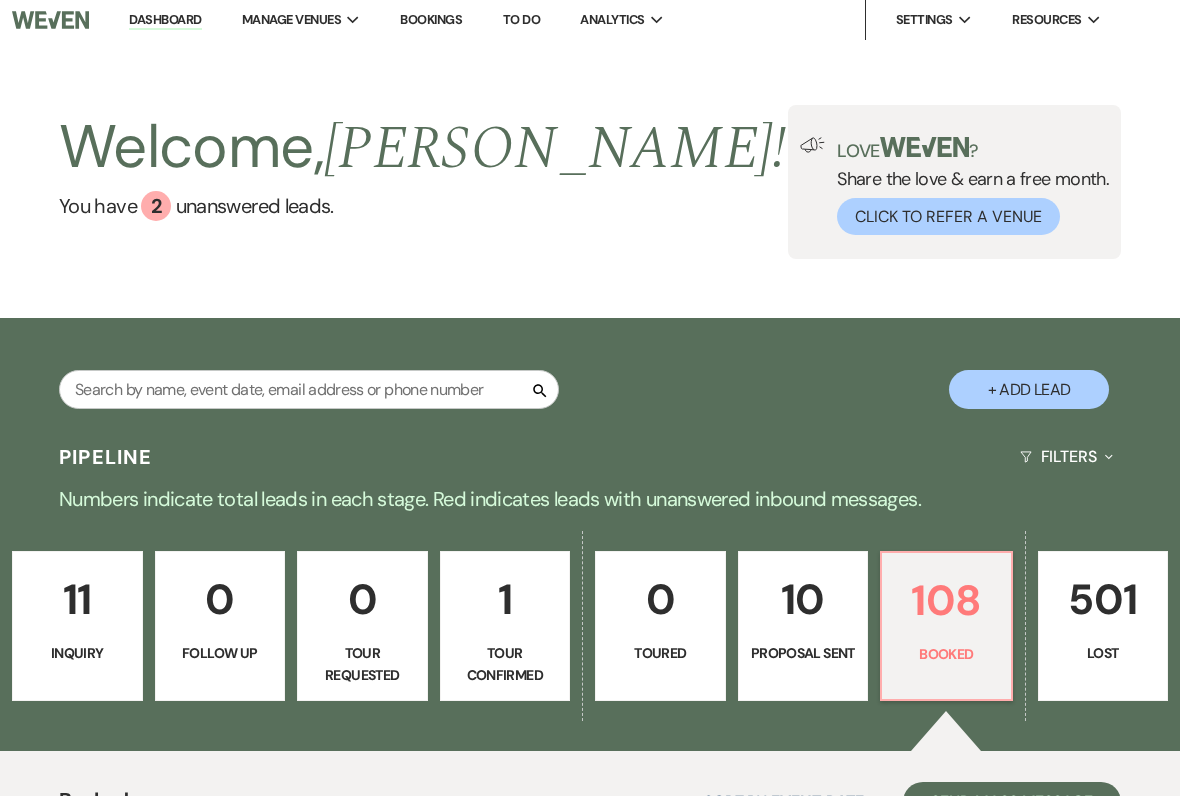 scroll, scrollTop: 0, scrollLeft: 0, axis: both 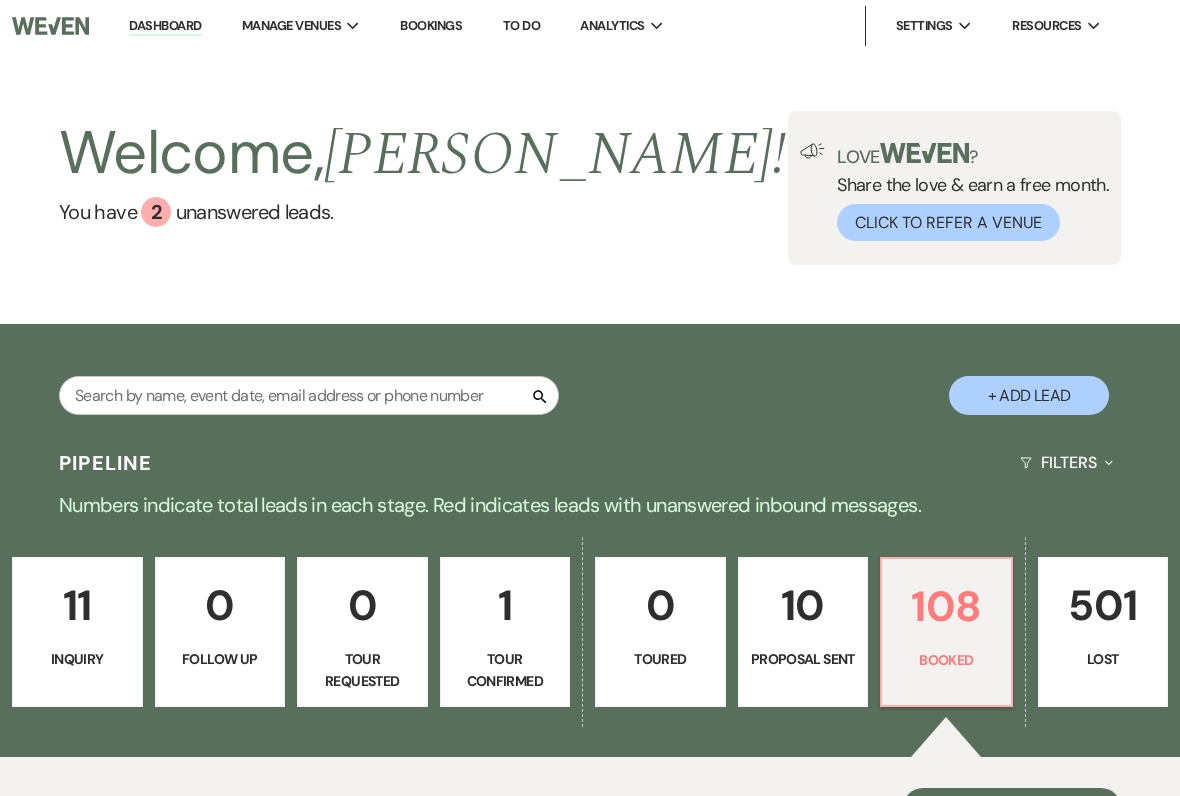 click on "Dashboard" at bounding box center [165, 26] 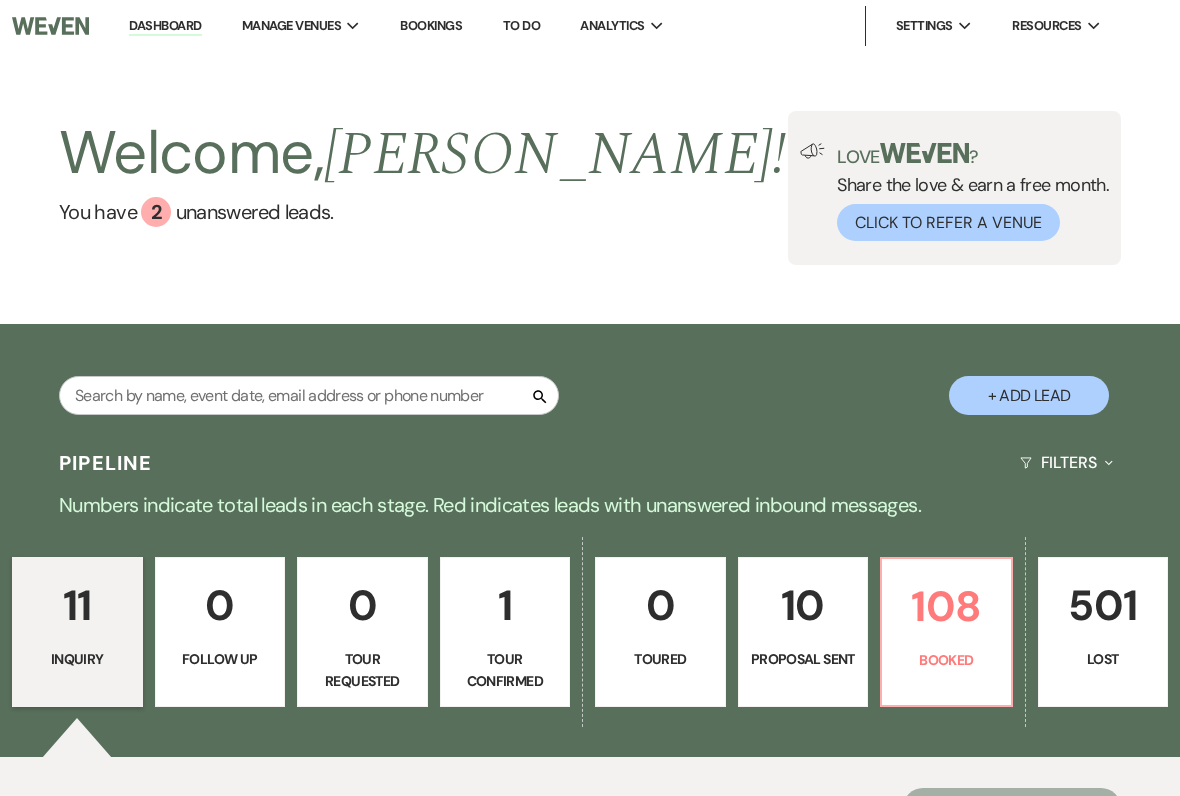 click on "Tour Confirmed" at bounding box center (505, 670) 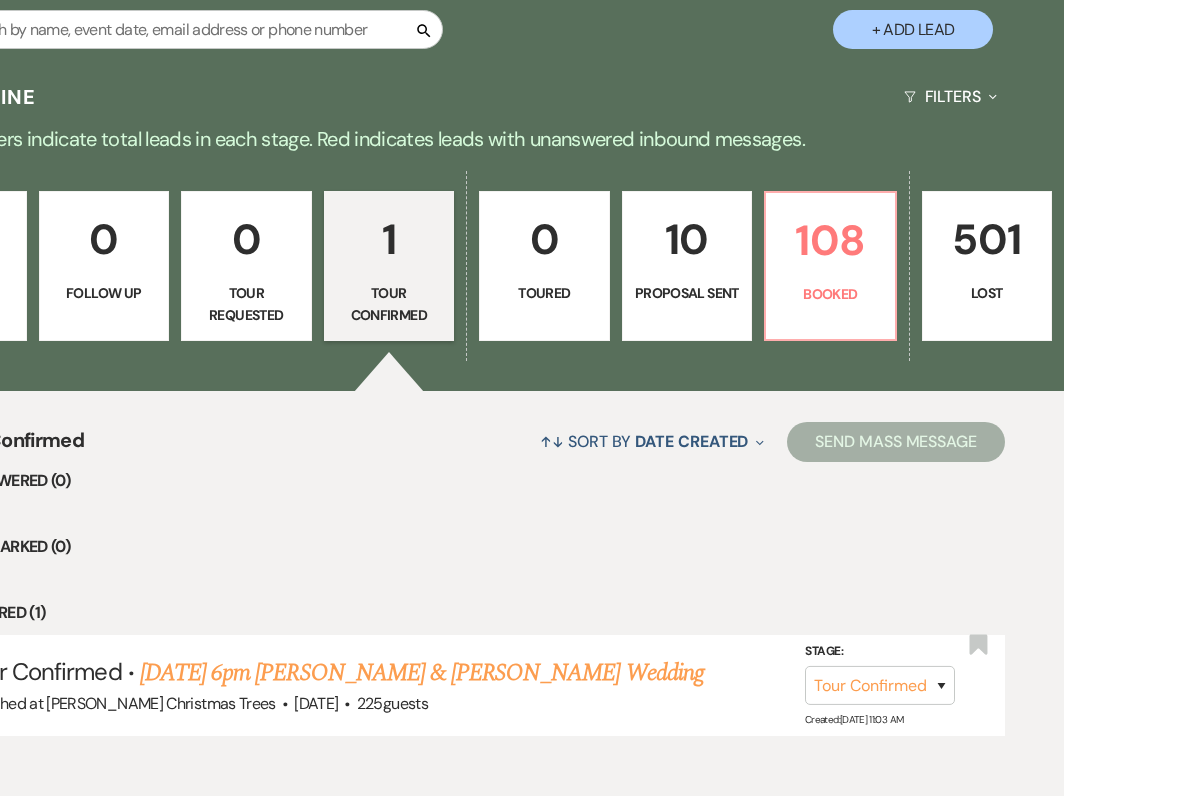scroll, scrollTop: 363, scrollLeft: 0, axis: vertical 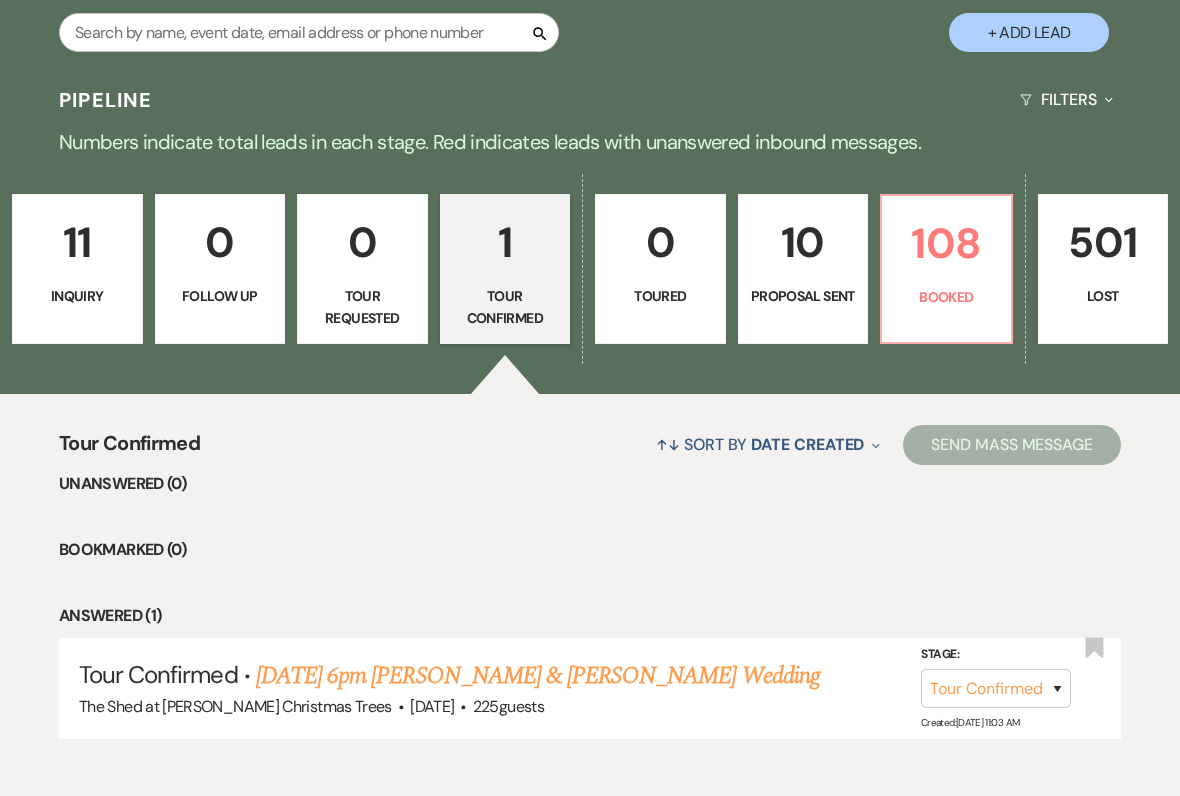 click on "[DATE] 6pm  [PERSON_NAME] & [PERSON_NAME] Wedding" at bounding box center [538, 676] 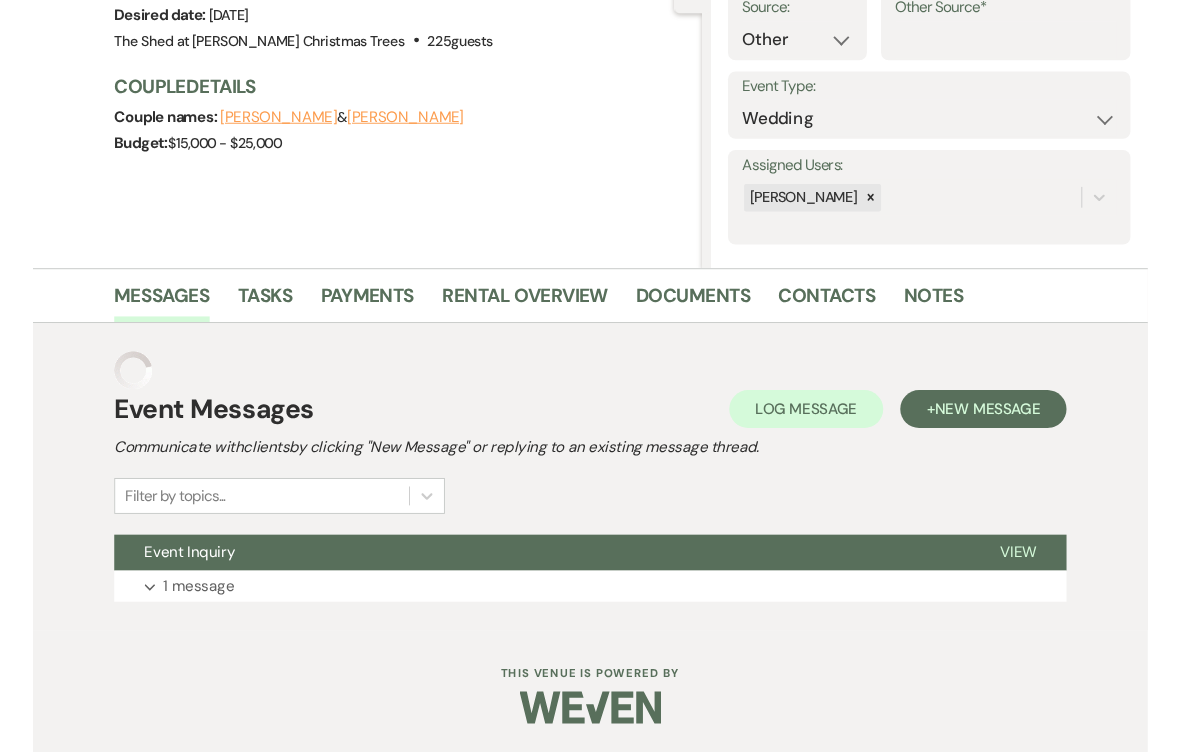 scroll, scrollTop: 0, scrollLeft: 0, axis: both 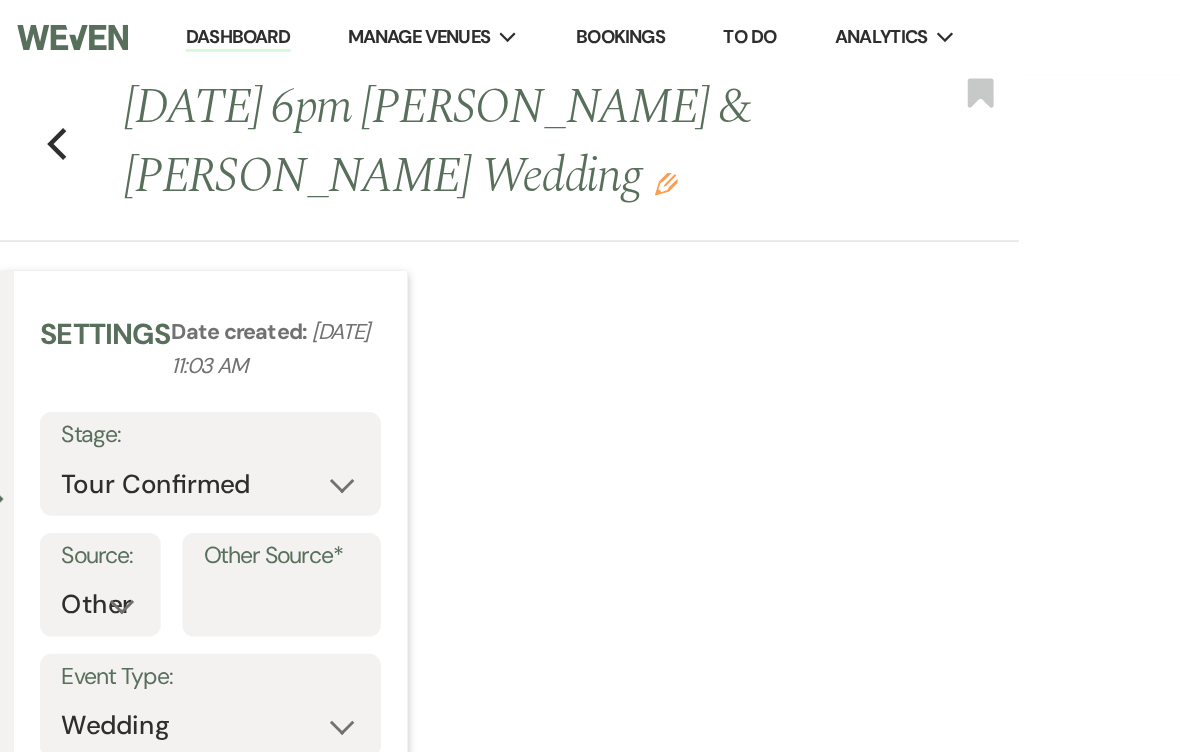 click on "Previous [DATE] 6pm  [PERSON_NAME] & [PERSON_NAME] Wedding Edit Bookmark" at bounding box center [349, 110] 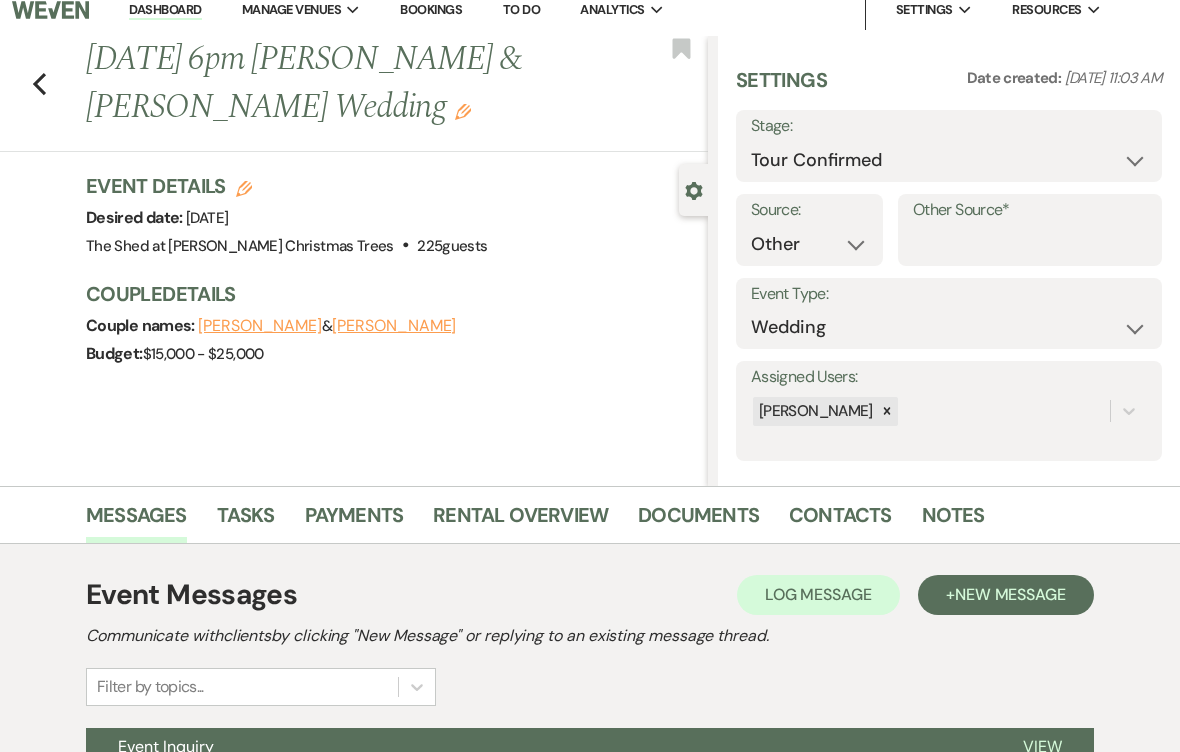 scroll, scrollTop: 0, scrollLeft: 0, axis: both 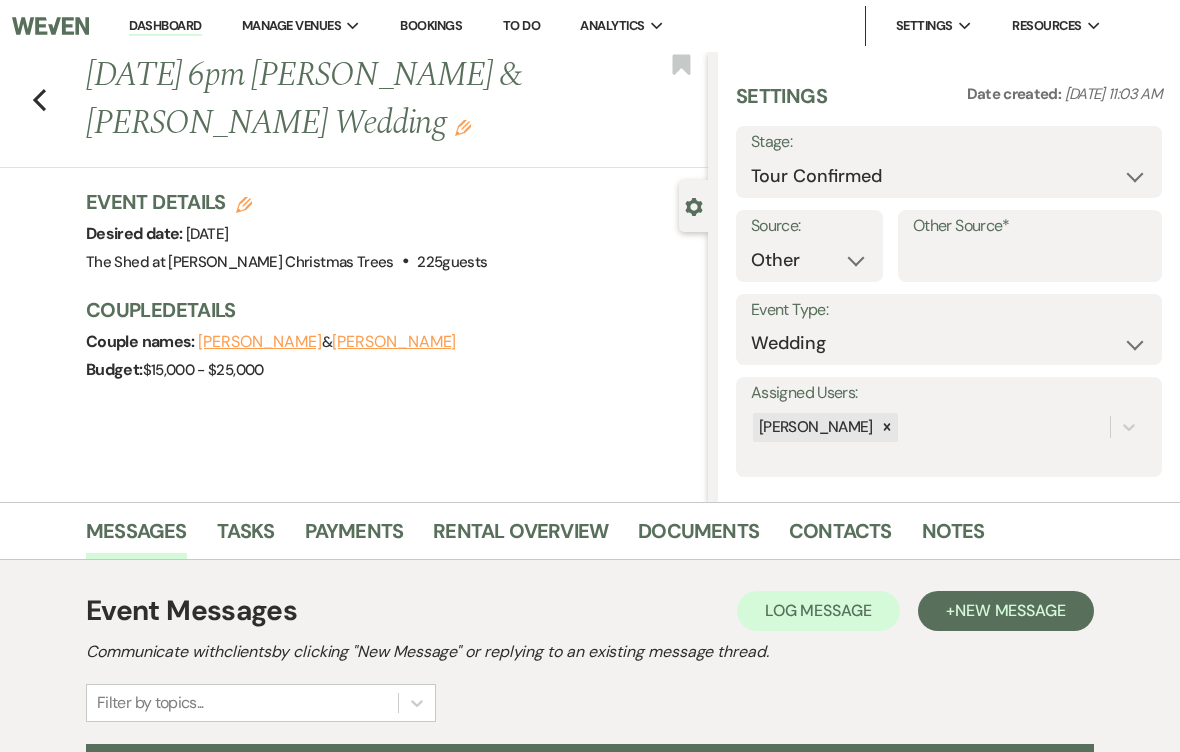 click on "Contacts" at bounding box center (840, 537) 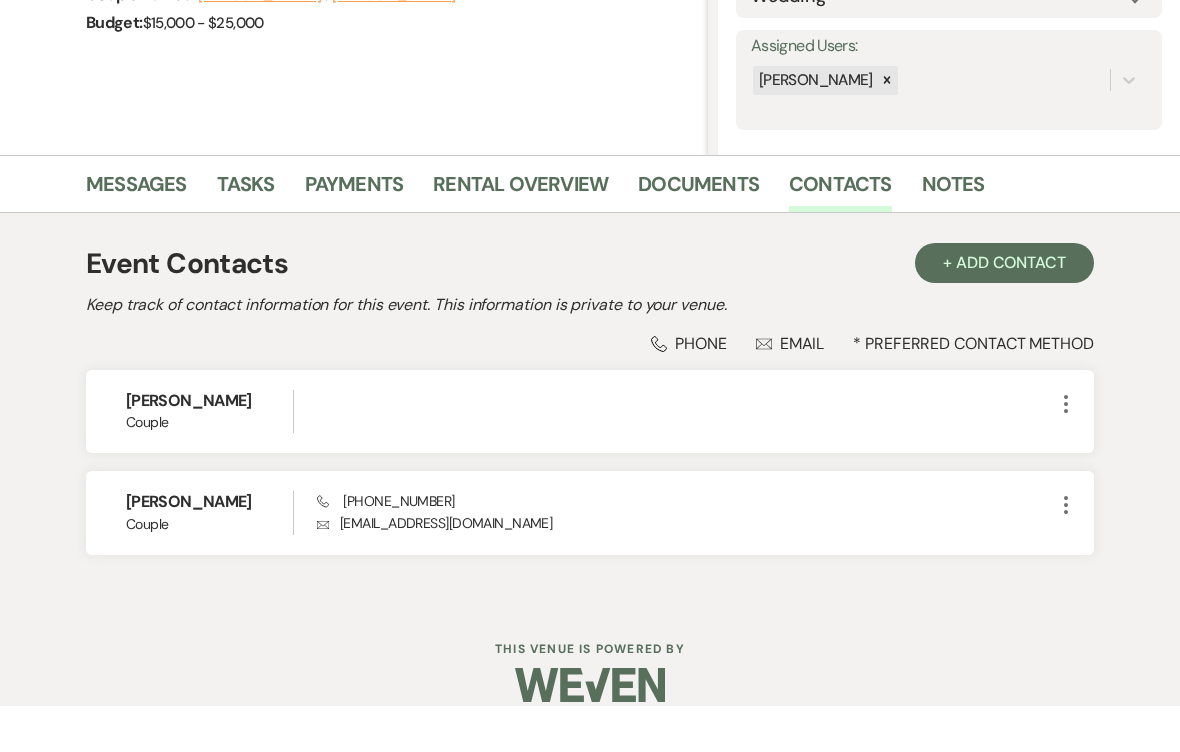 scroll, scrollTop: 300, scrollLeft: 0, axis: vertical 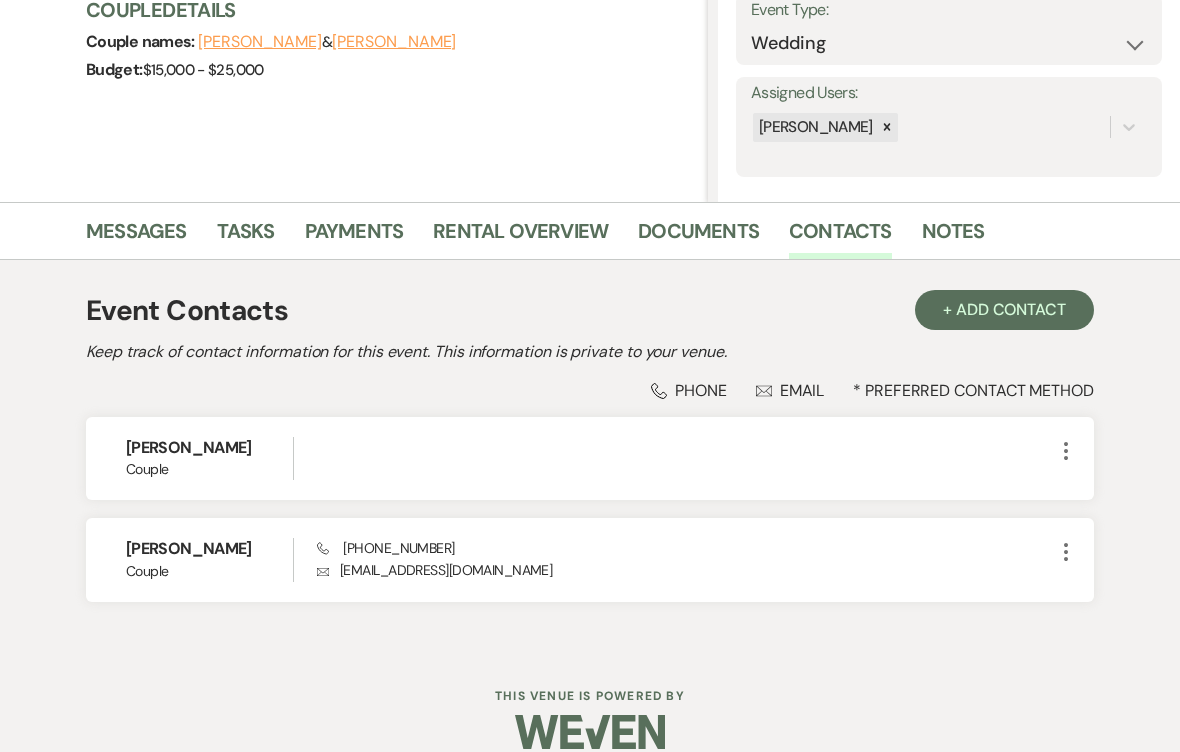click on "More" 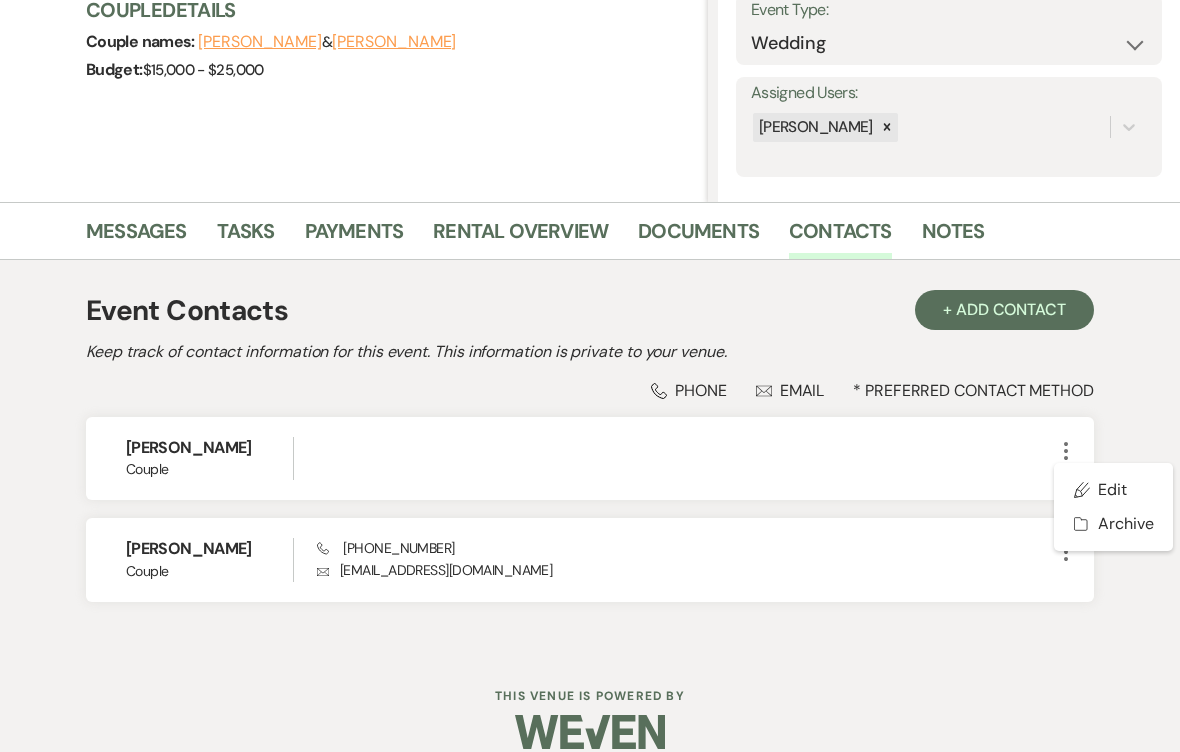 click on "Pencil Edit" at bounding box center (1113, 490) 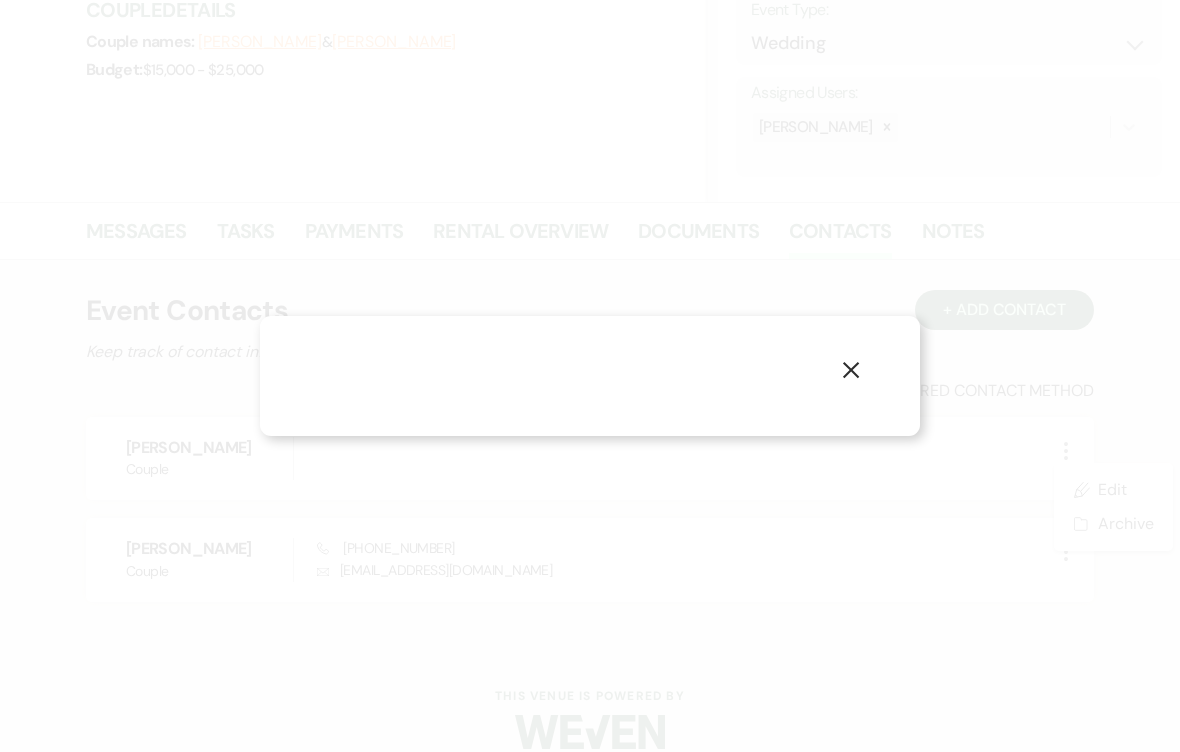 select on "1" 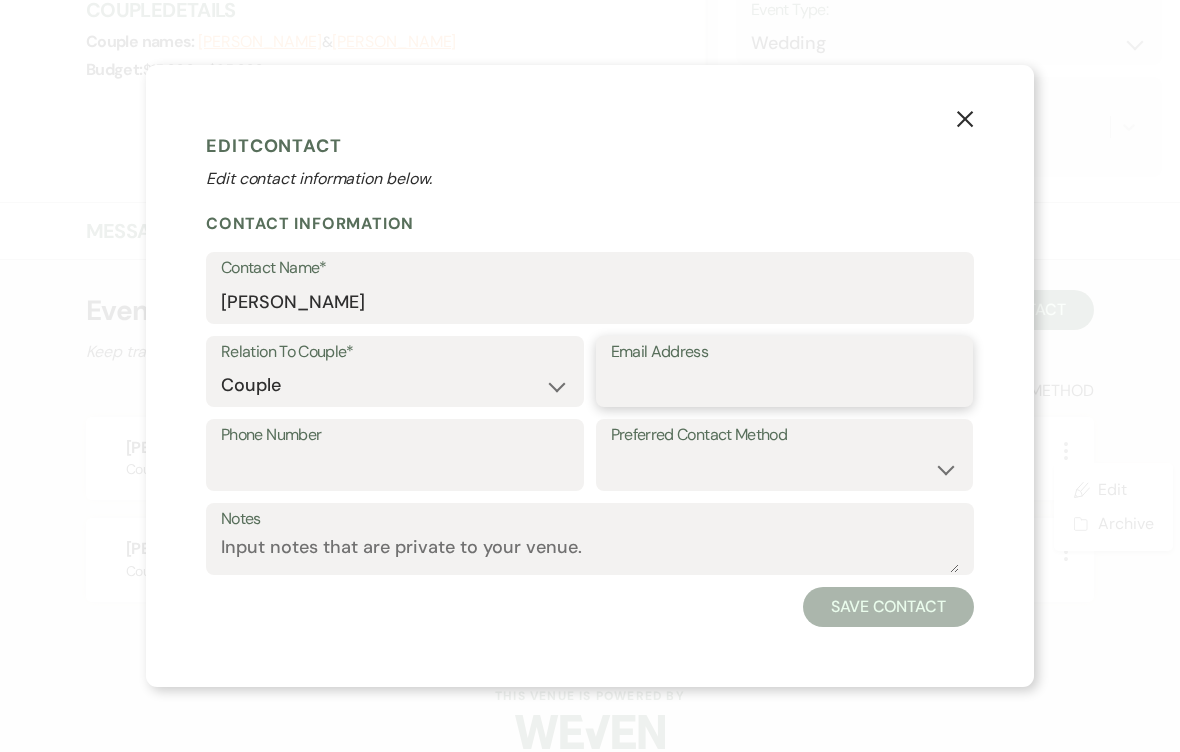 click on "Email Address" at bounding box center [785, 385] 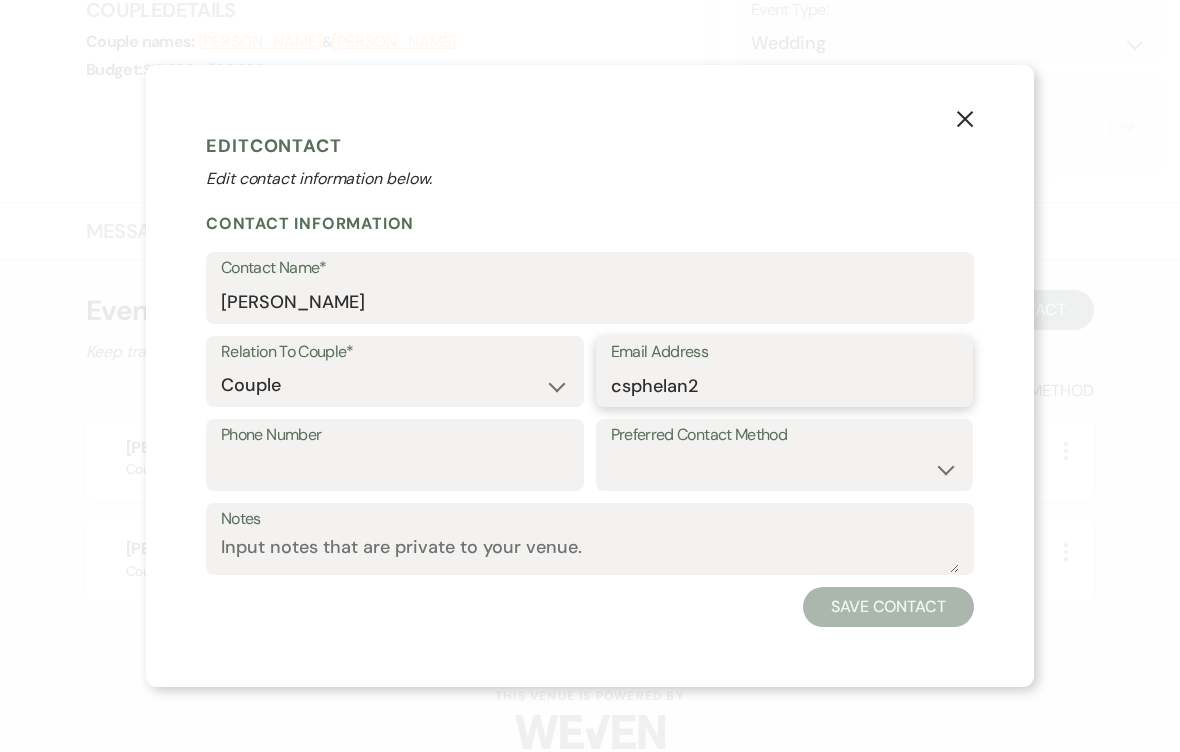 click on "csphelan2" at bounding box center (785, 385) 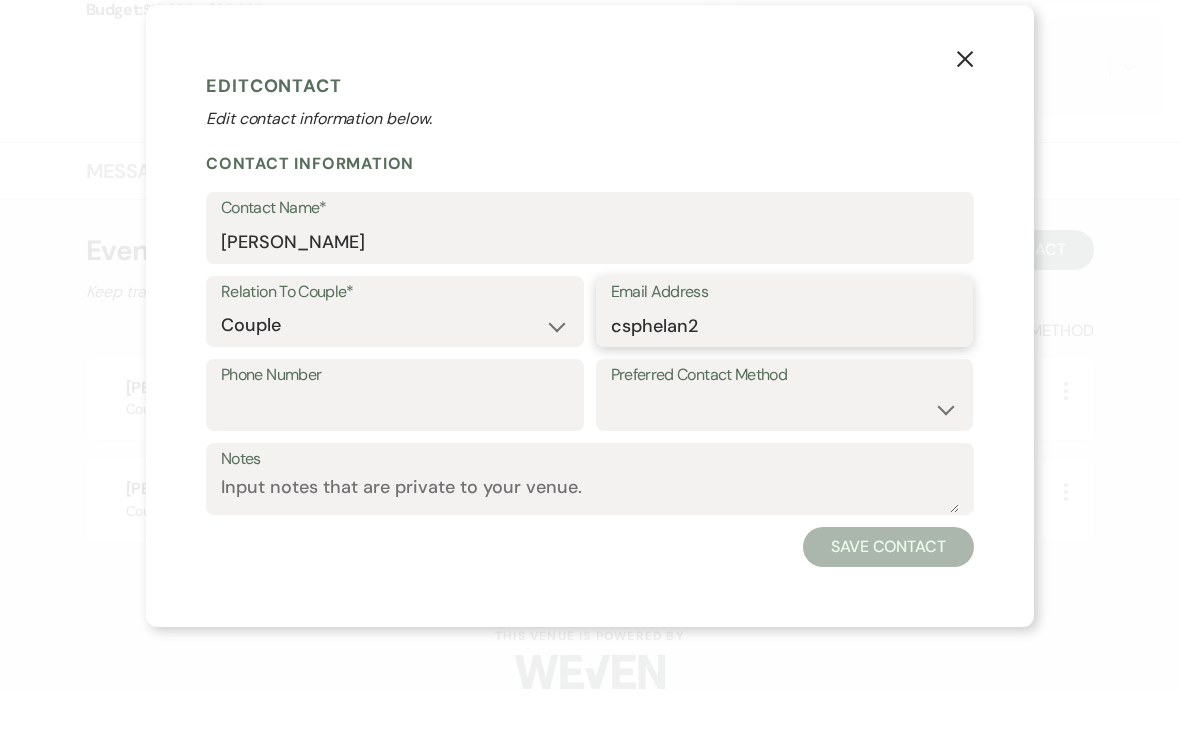 click on "csphelan2" at bounding box center (785, 385) 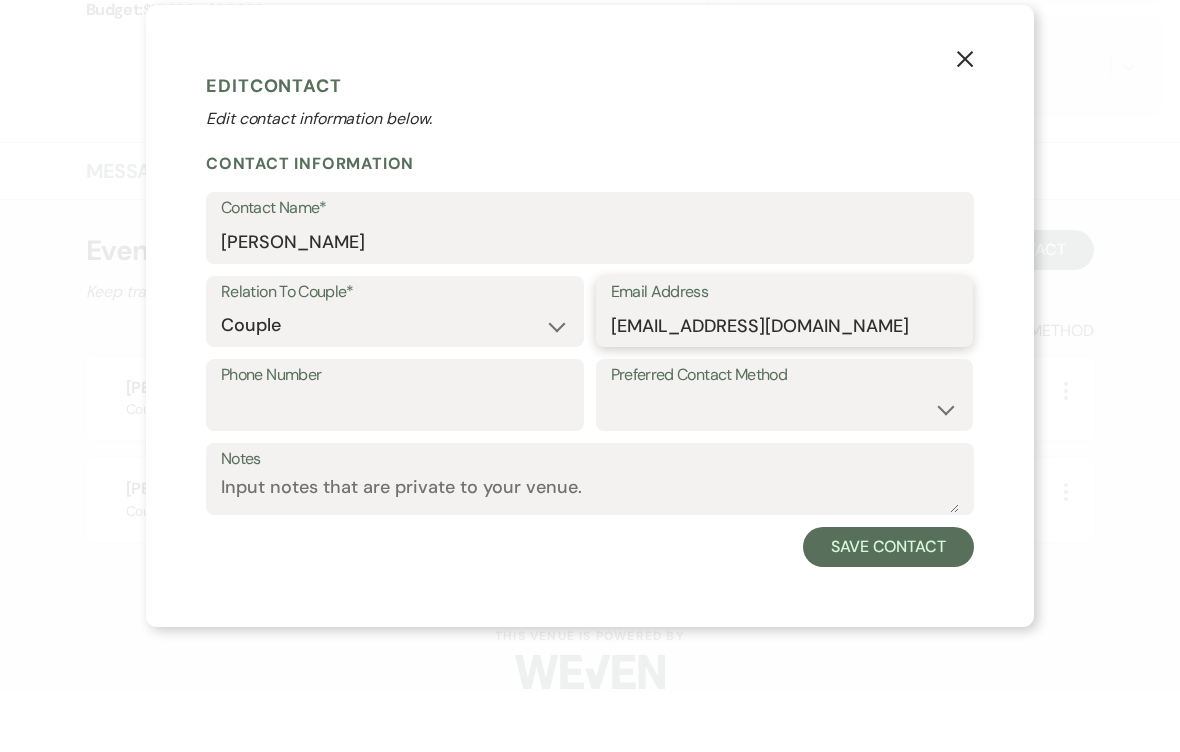 type on "[EMAIL_ADDRESS][DOMAIN_NAME]" 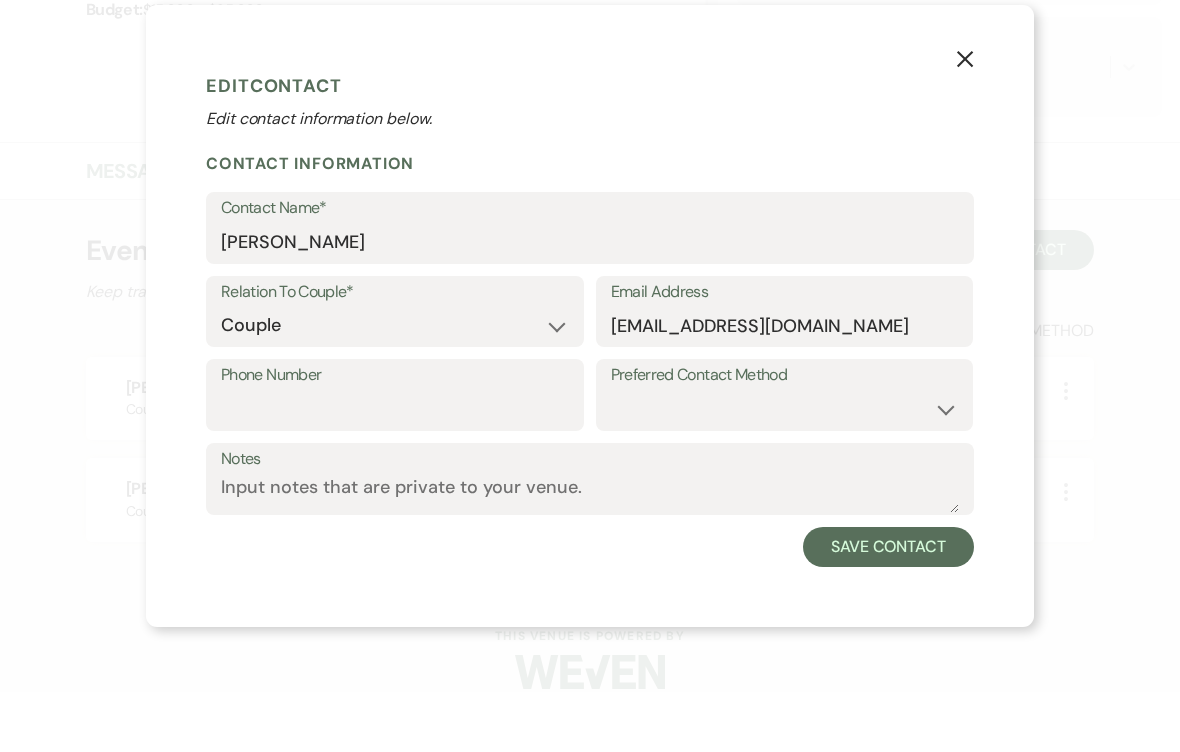 click on "Notes" at bounding box center (590, 519) 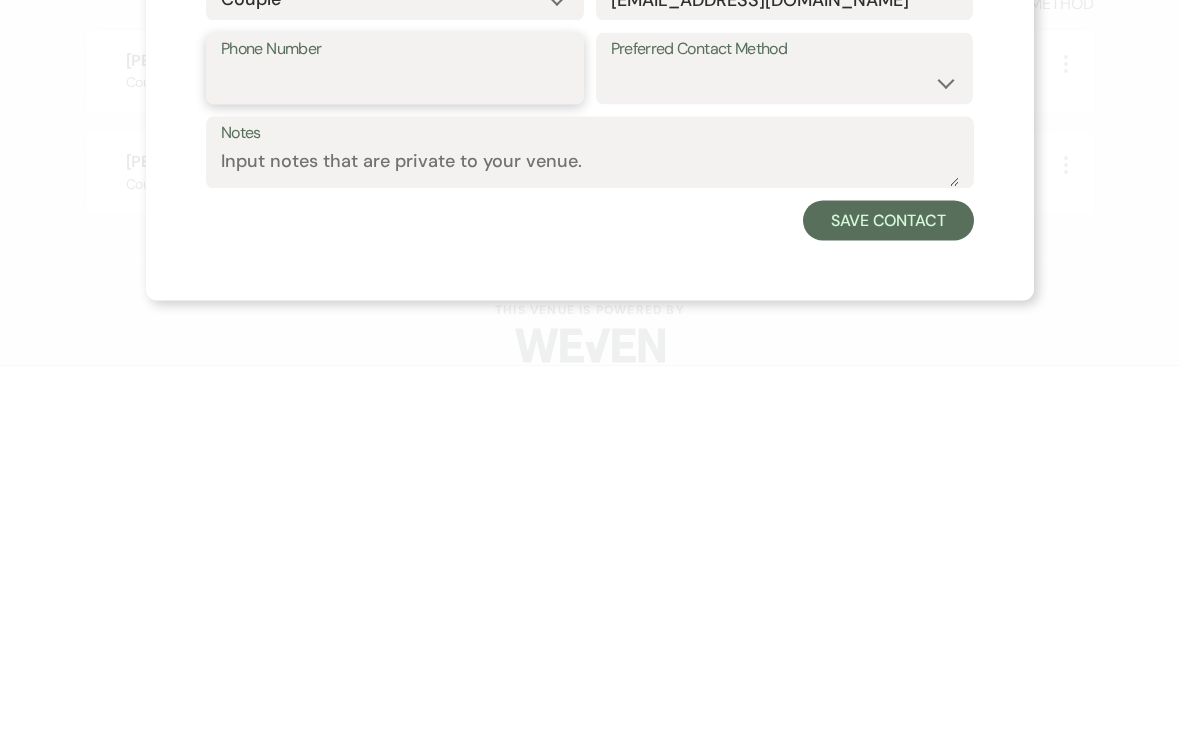 click on "Phone Number" at bounding box center [395, 469] 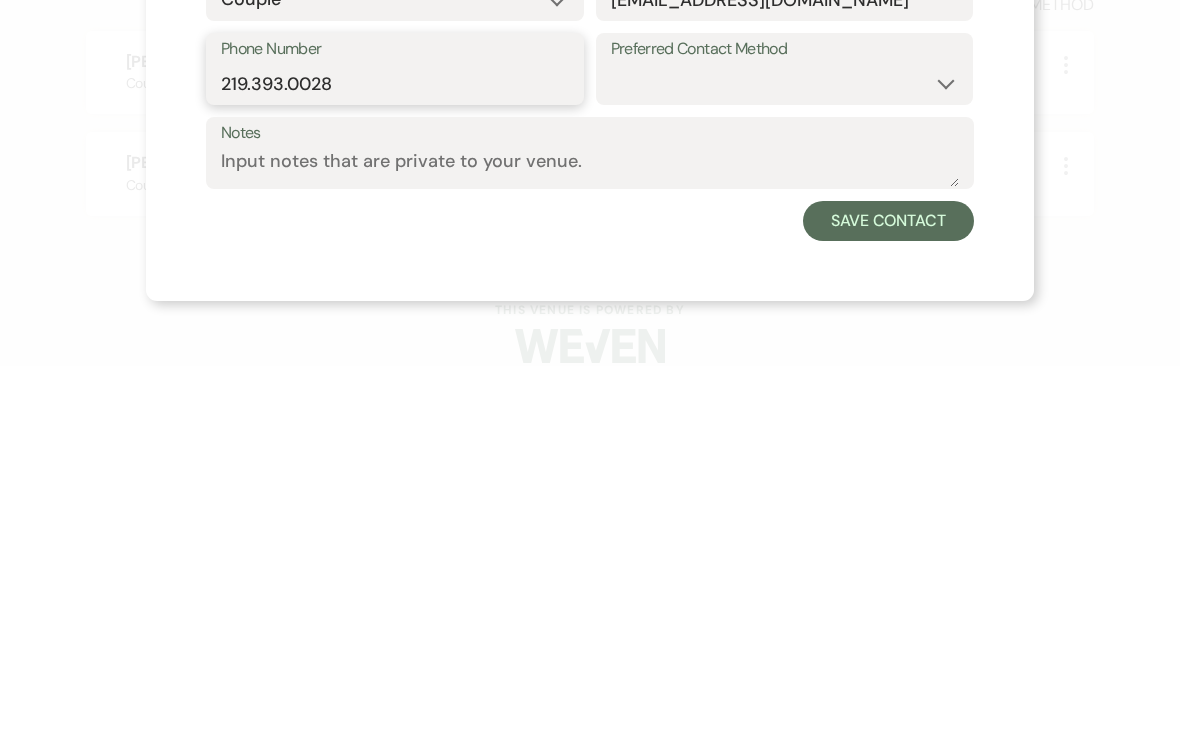 type on "219.393.0028" 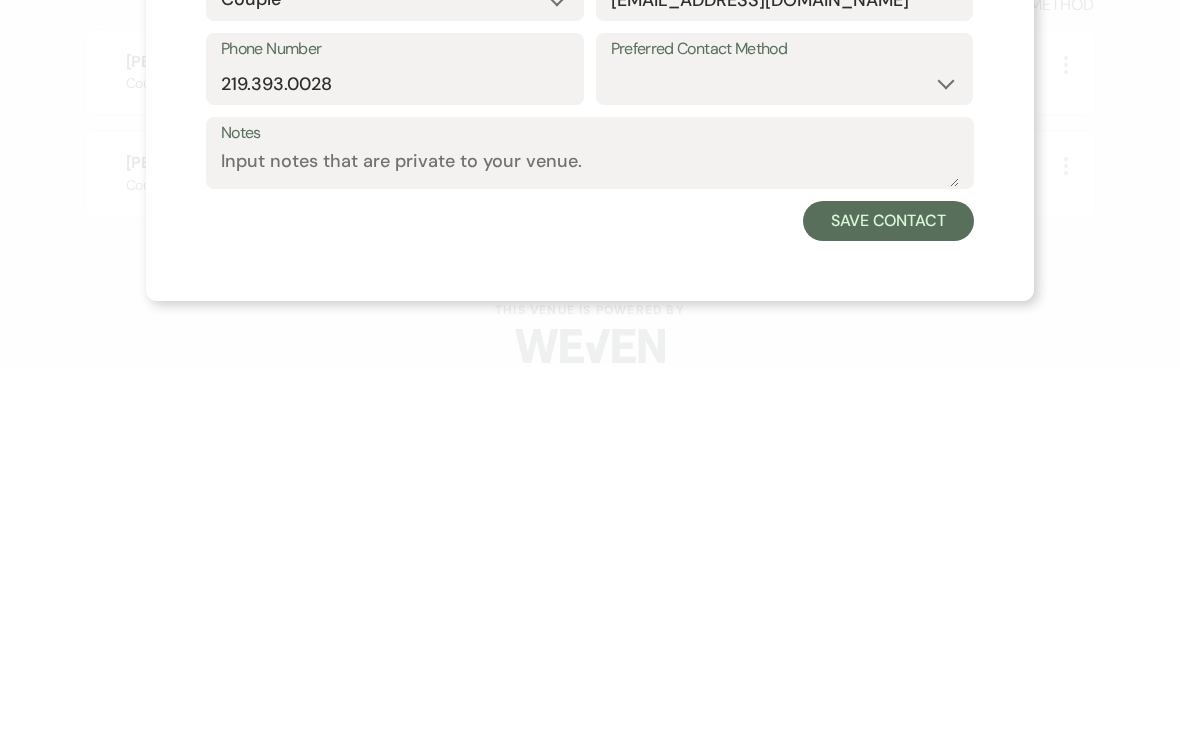 click on "Save Contact" at bounding box center (888, 607) 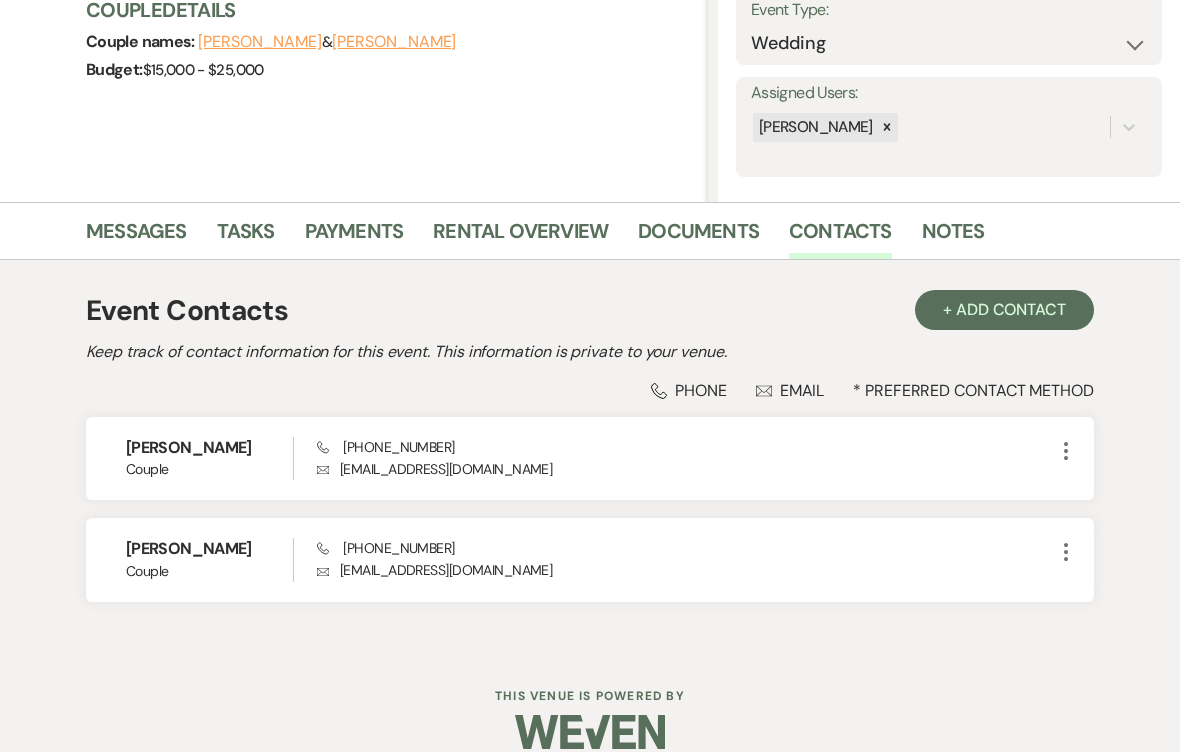 click on "Messages" at bounding box center [136, 237] 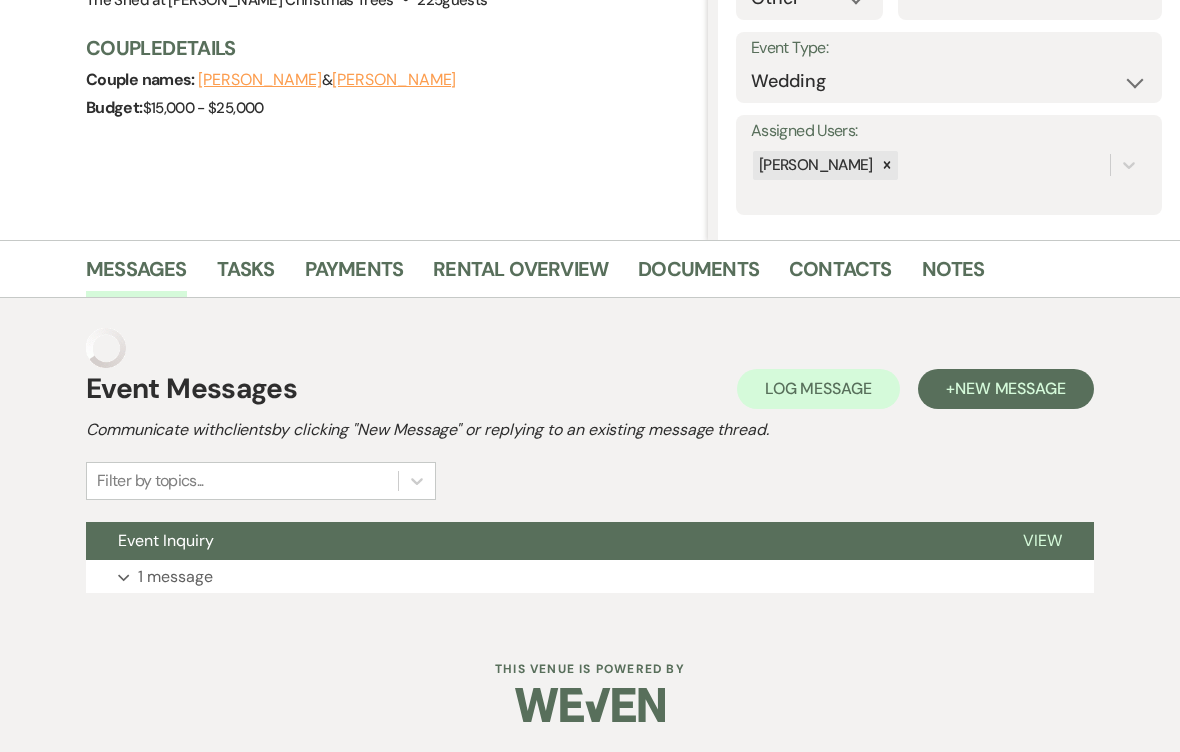 scroll, scrollTop: 196, scrollLeft: 0, axis: vertical 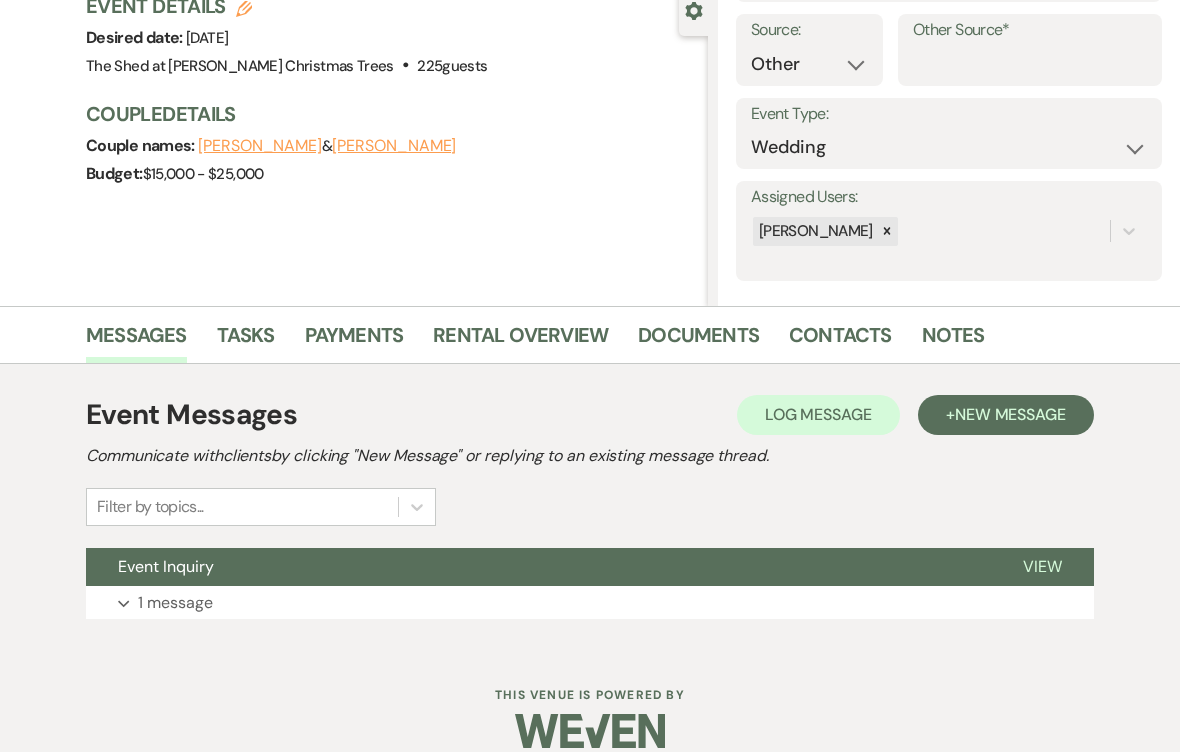 click on "New Message" at bounding box center [1010, 414] 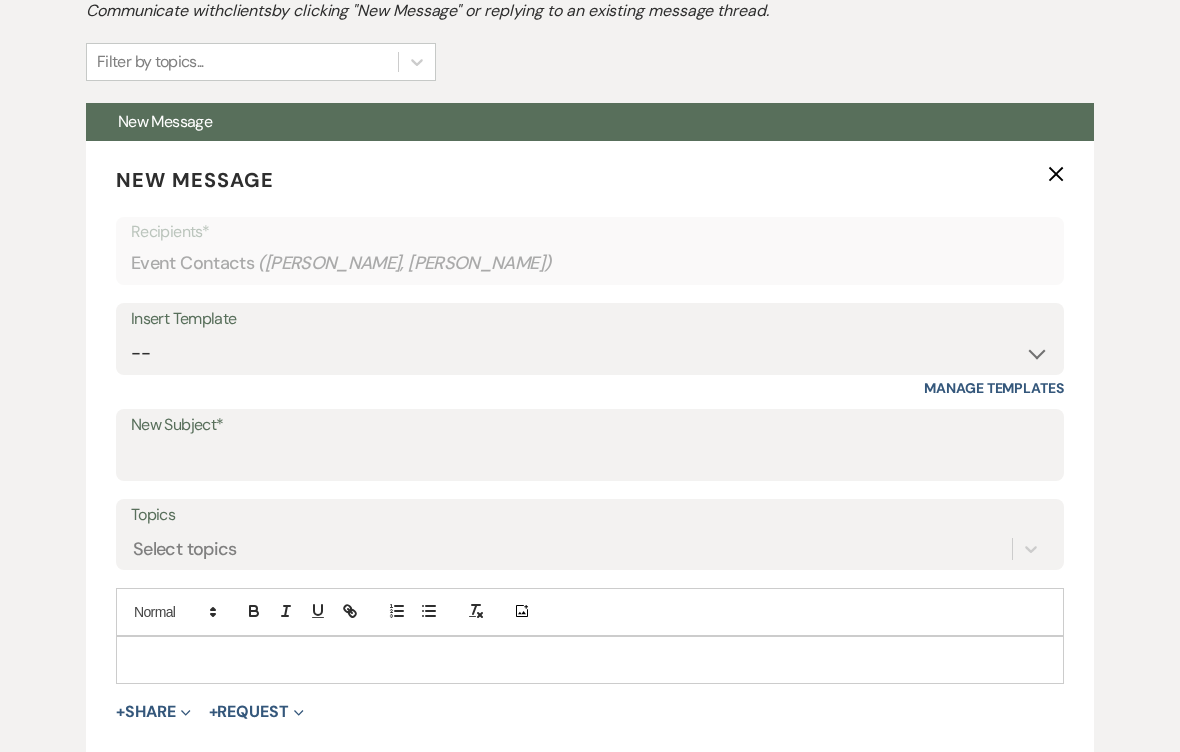scroll, scrollTop: 641, scrollLeft: 0, axis: vertical 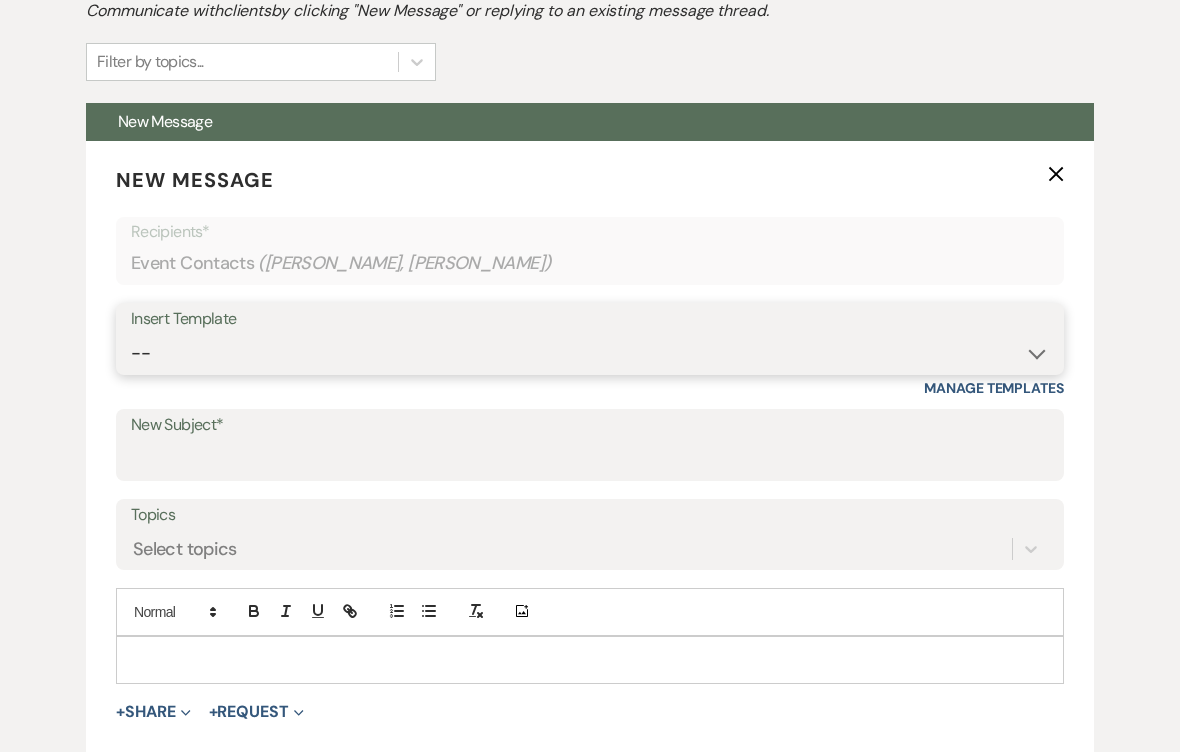 click on "-- Weven Planning Portal Introduction (Booked Events) Contract (Pre-Booked Leads) The Shed - Inquiry Response The Shed - Tour Request Response Thank you for touring w/ contract info Thank you for touring w/ blank contract info Upcoming Brides 2 Weeks Notes Prom Next Year Inquiry Follow Up Weven Closing 2025 Events Weven Closing 2026 Events" at bounding box center [590, 353] 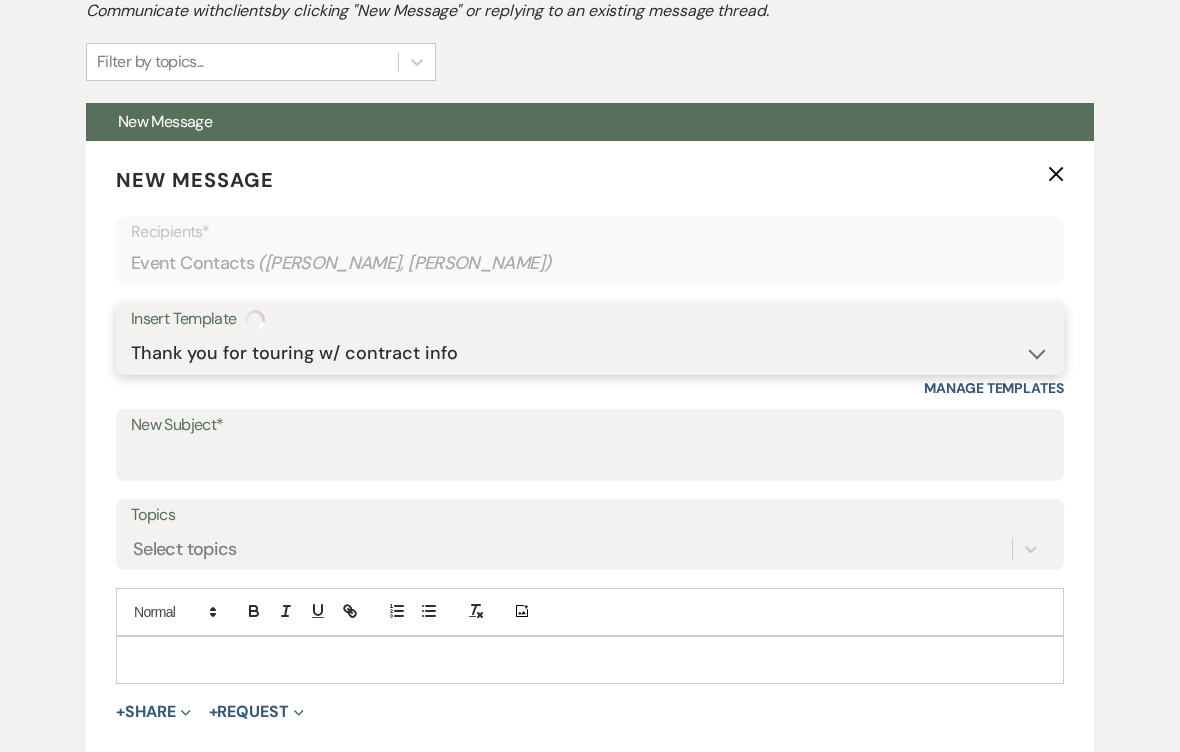type on "Thank you for touring!" 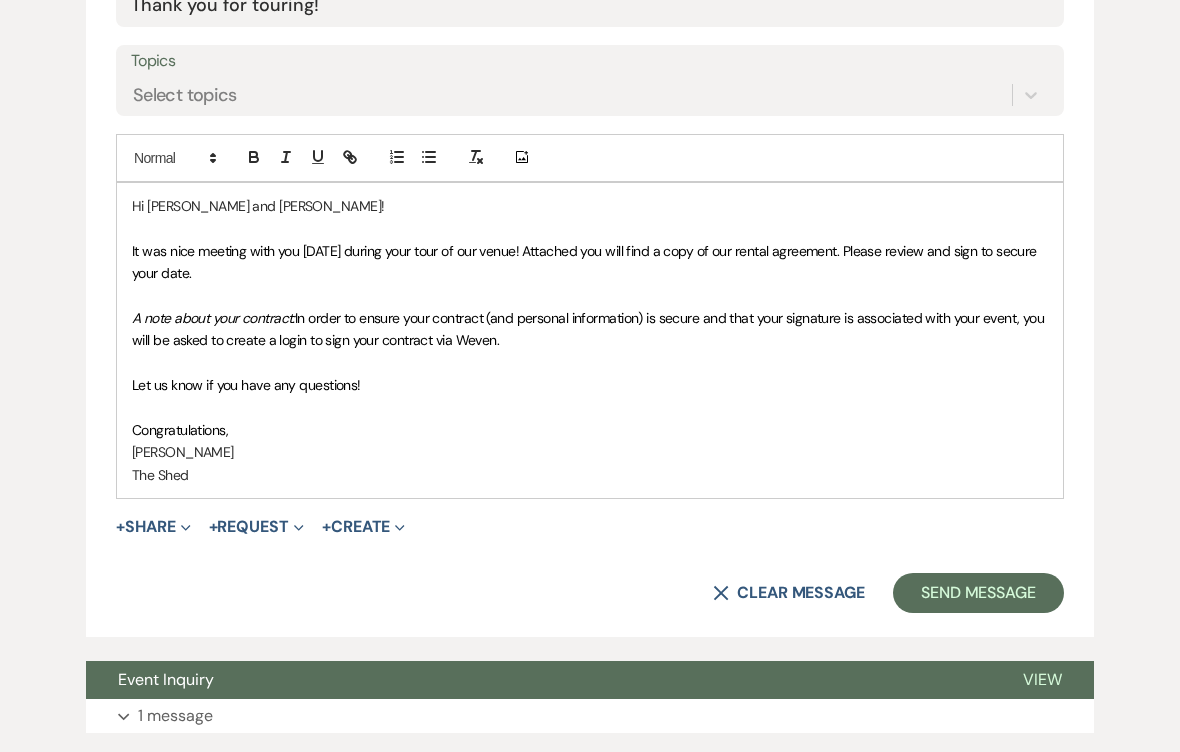click on "+  Share Expand" at bounding box center [153, 528] 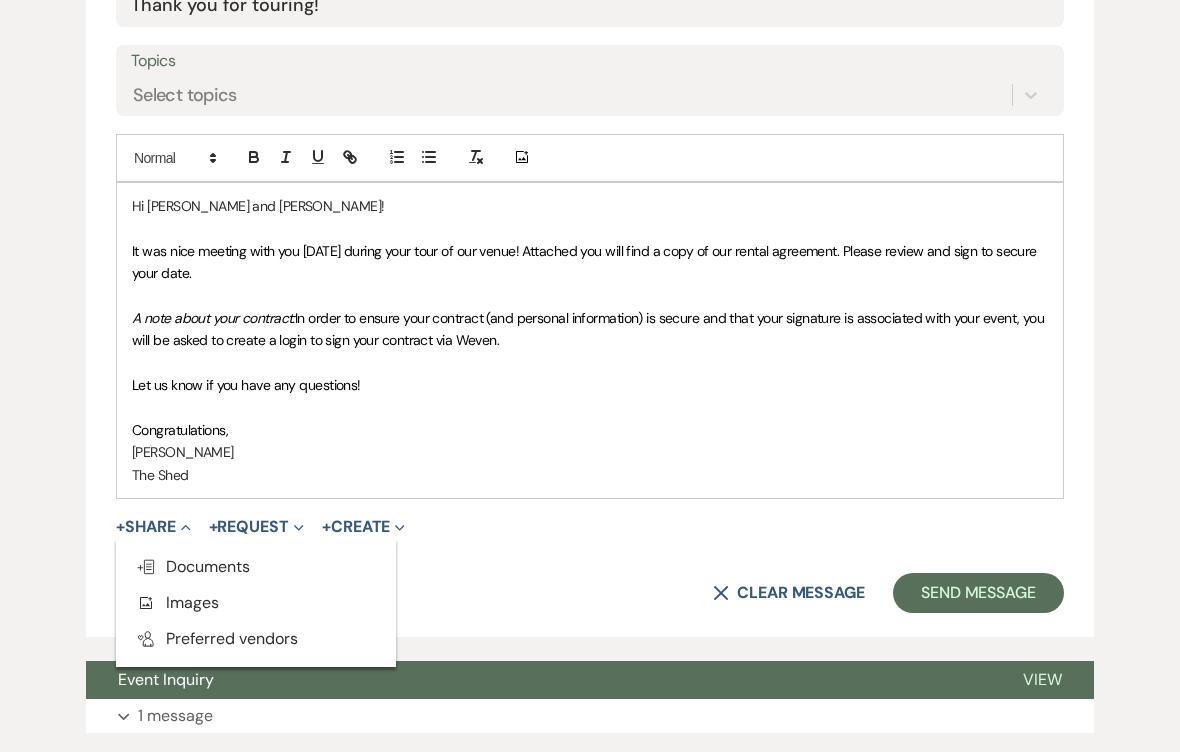 scroll, scrollTop: 1095, scrollLeft: 0, axis: vertical 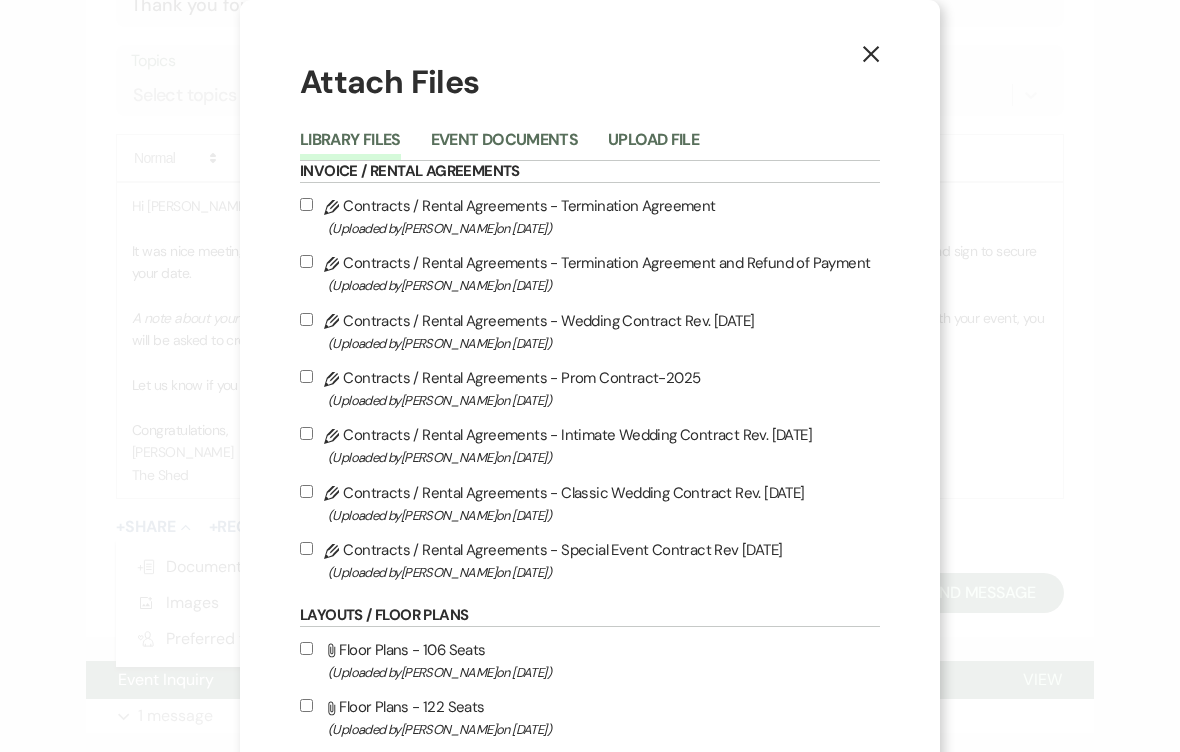 click on "Pencil Contracts / Rental Agreements - Classic Wedding Contract Rev. [DATE] (Uploaded by  [PERSON_NAME]  on   [DATE] )" at bounding box center (590, 503) 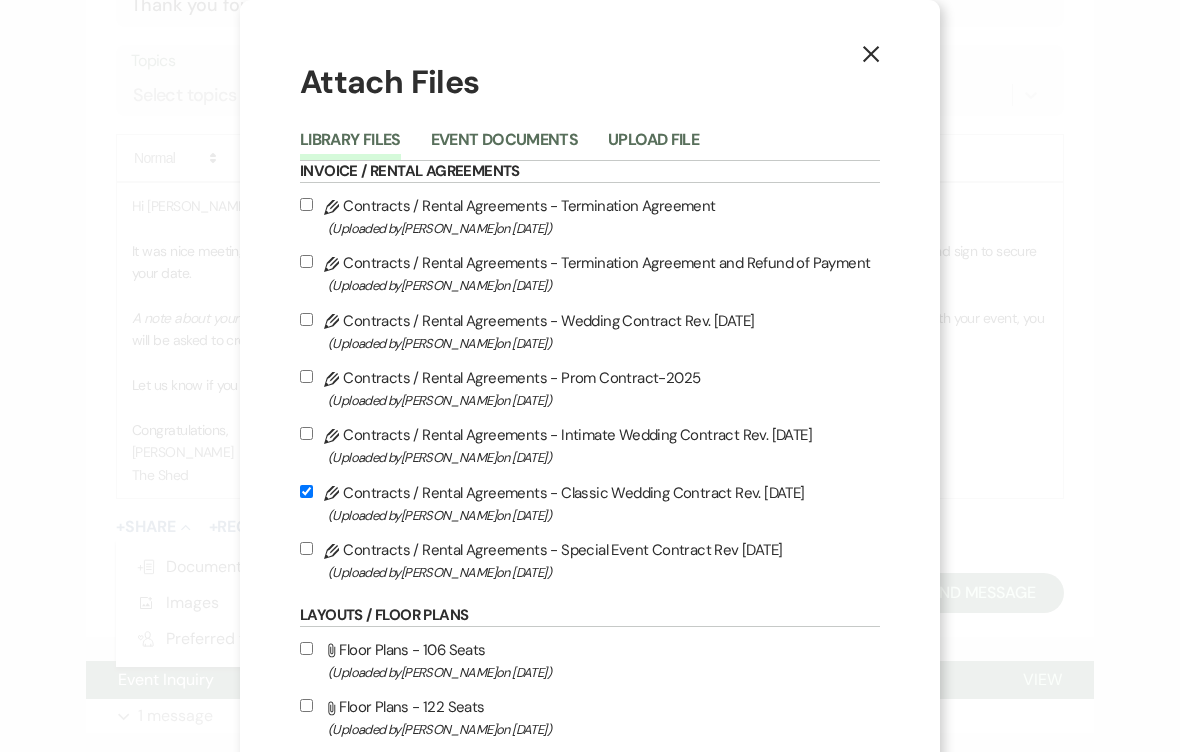 checkbox on "true" 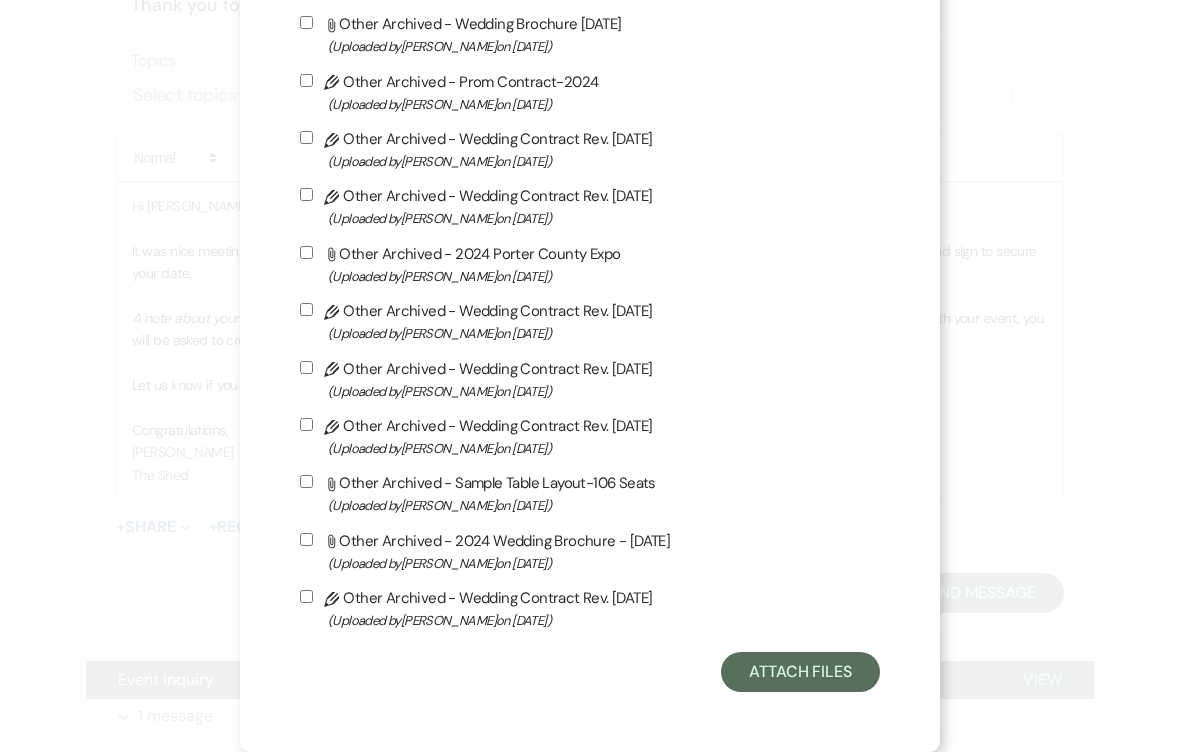 scroll, scrollTop: 3199, scrollLeft: 0, axis: vertical 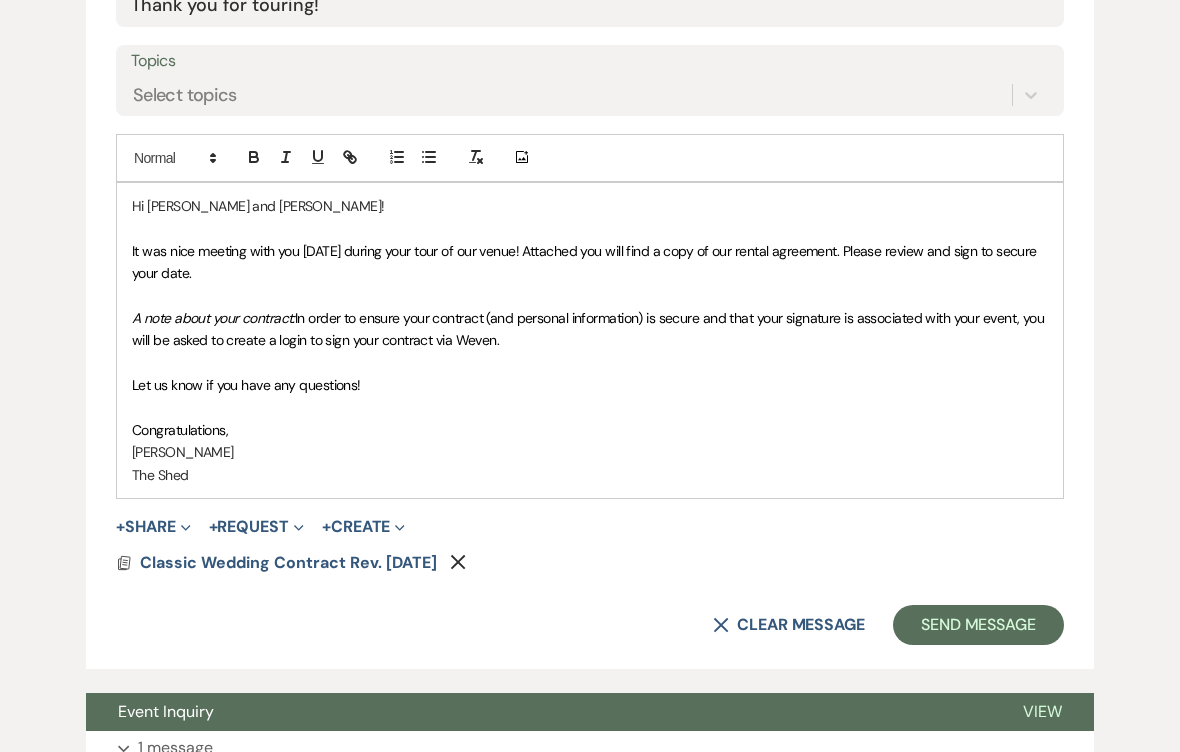 click on "Classic Wedding Contract Rev. [DATE]" at bounding box center (288, 562) 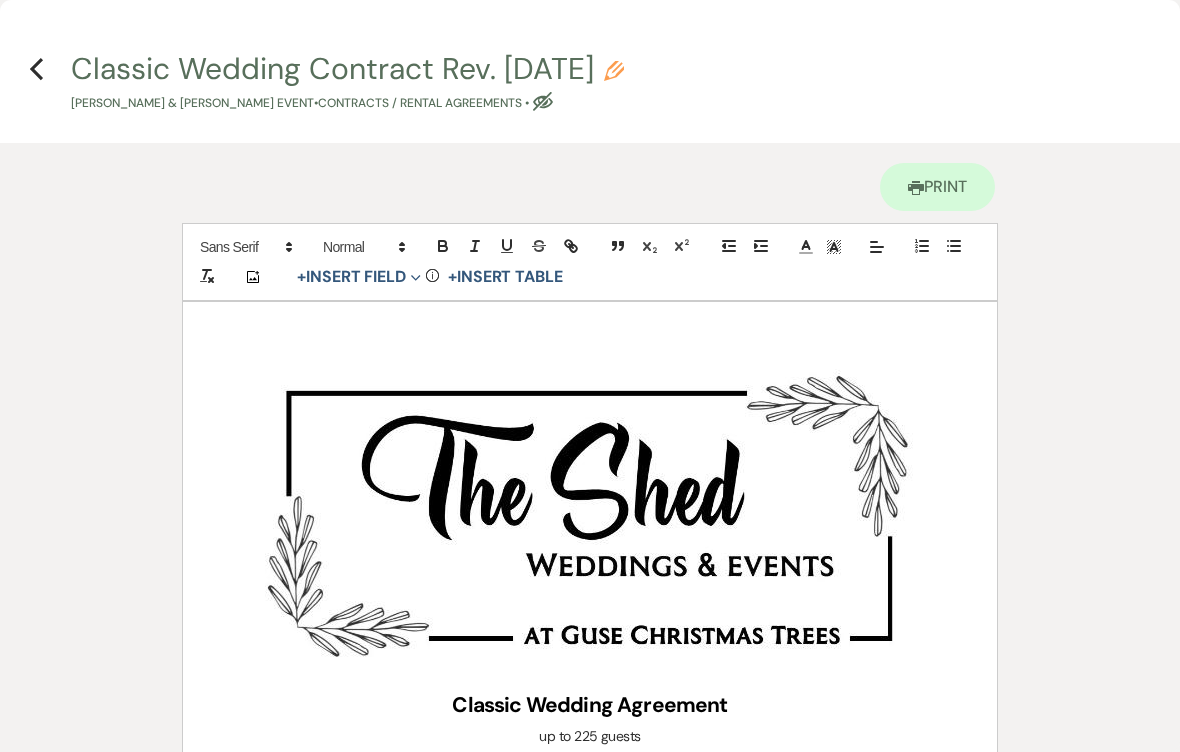 scroll, scrollTop: 0, scrollLeft: 0, axis: both 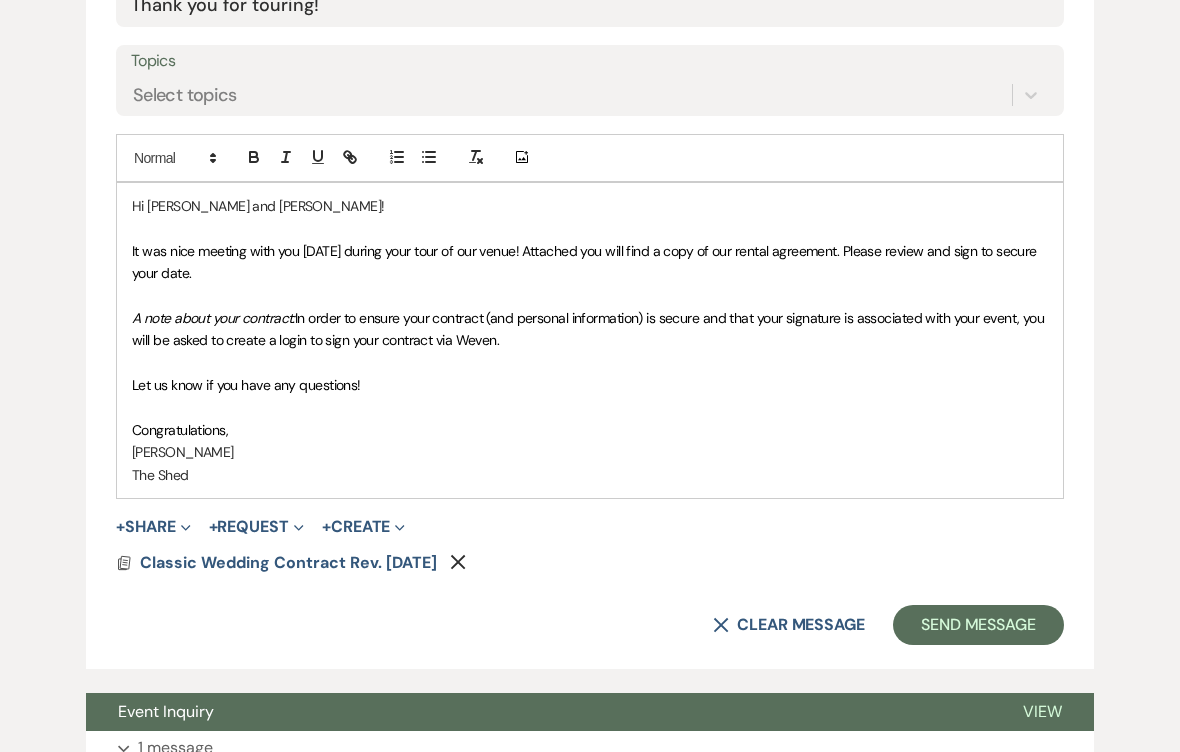 click on "Send Message" at bounding box center [978, 625] 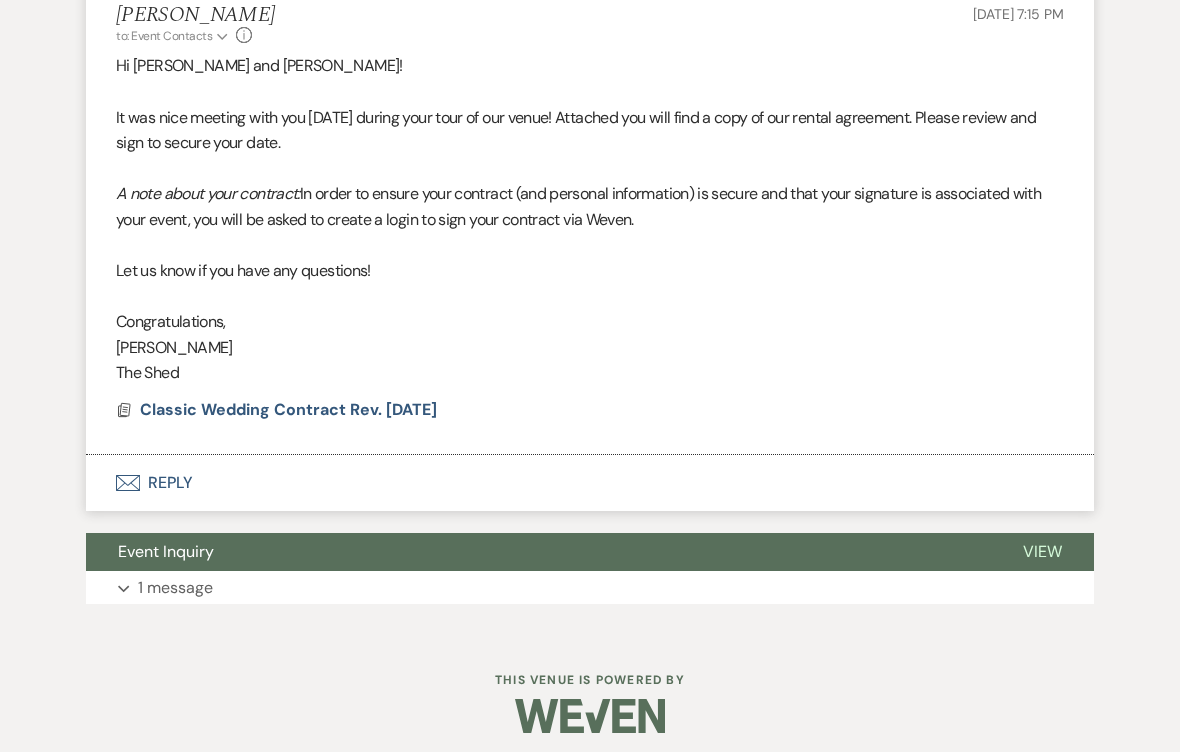 scroll, scrollTop: 800, scrollLeft: 0, axis: vertical 